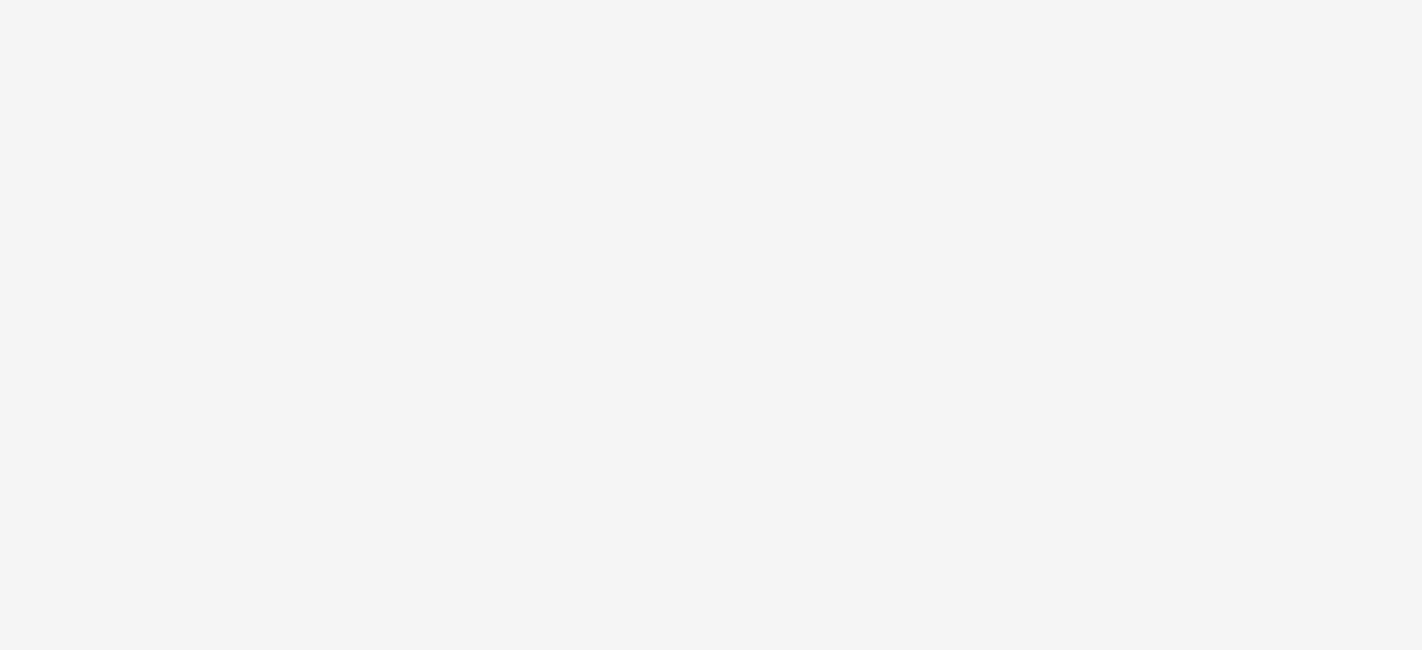 scroll, scrollTop: 0, scrollLeft: 0, axis: both 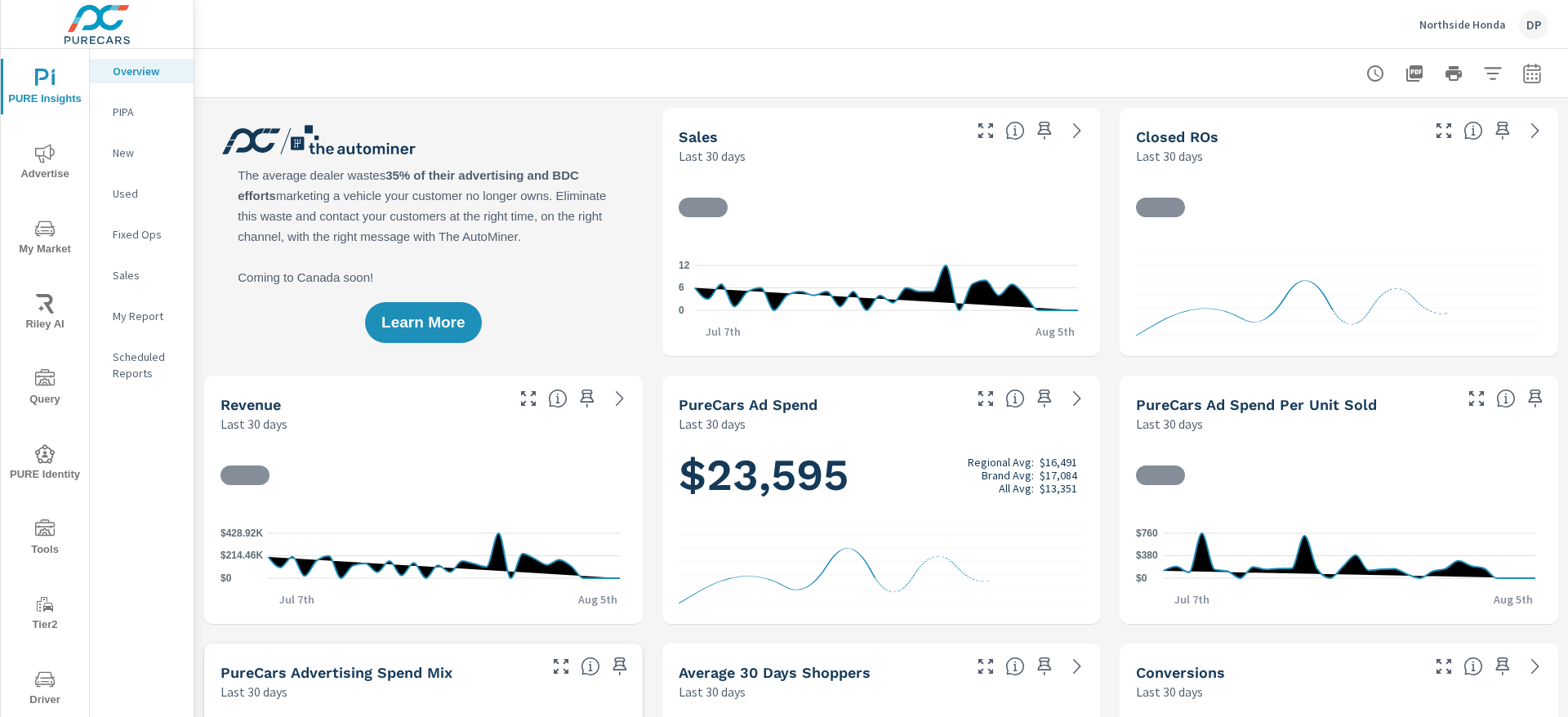 click on "Northside Honda" at bounding box center (1463, 24) 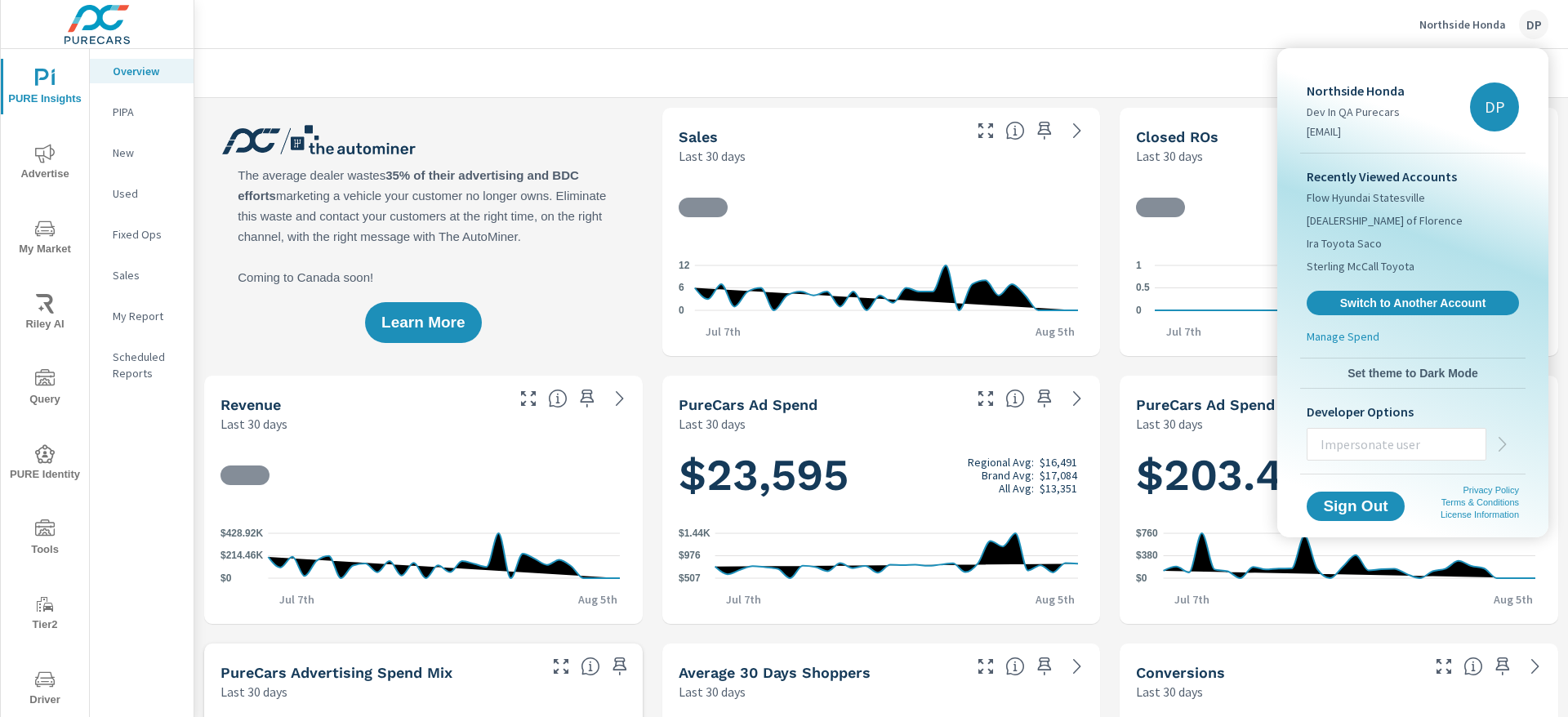 click at bounding box center [1396, 444] 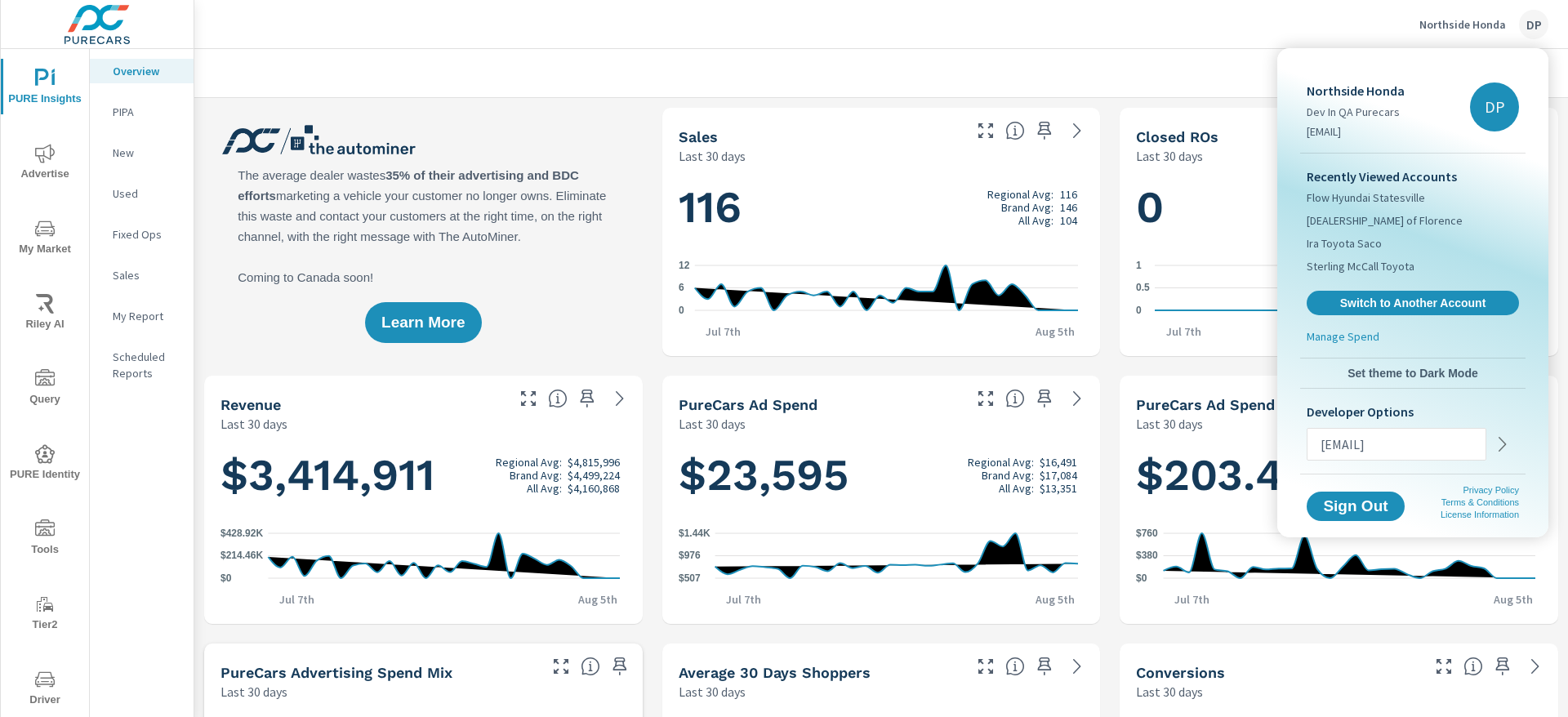 type on "erinwilliams@purecars.com" 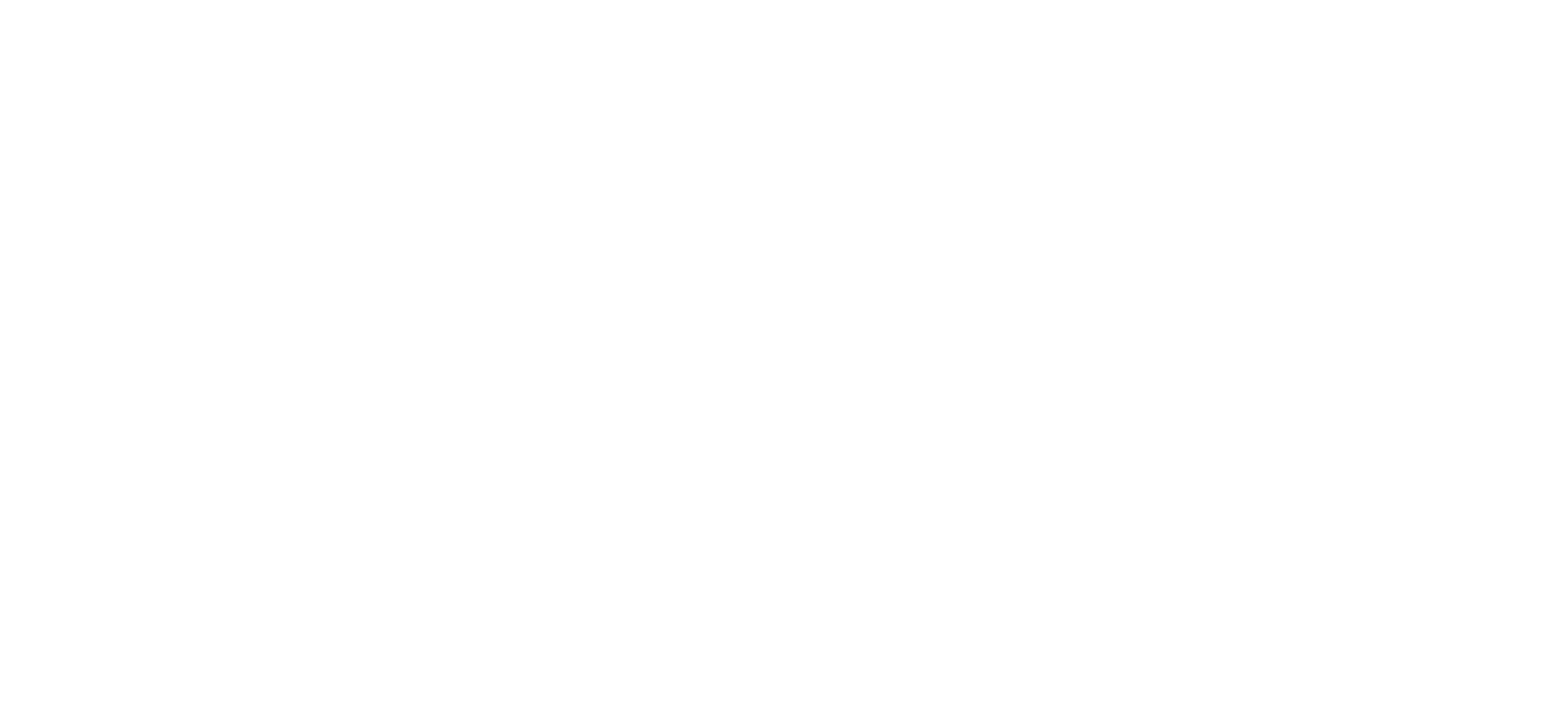 scroll, scrollTop: 0, scrollLeft: 0, axis: both 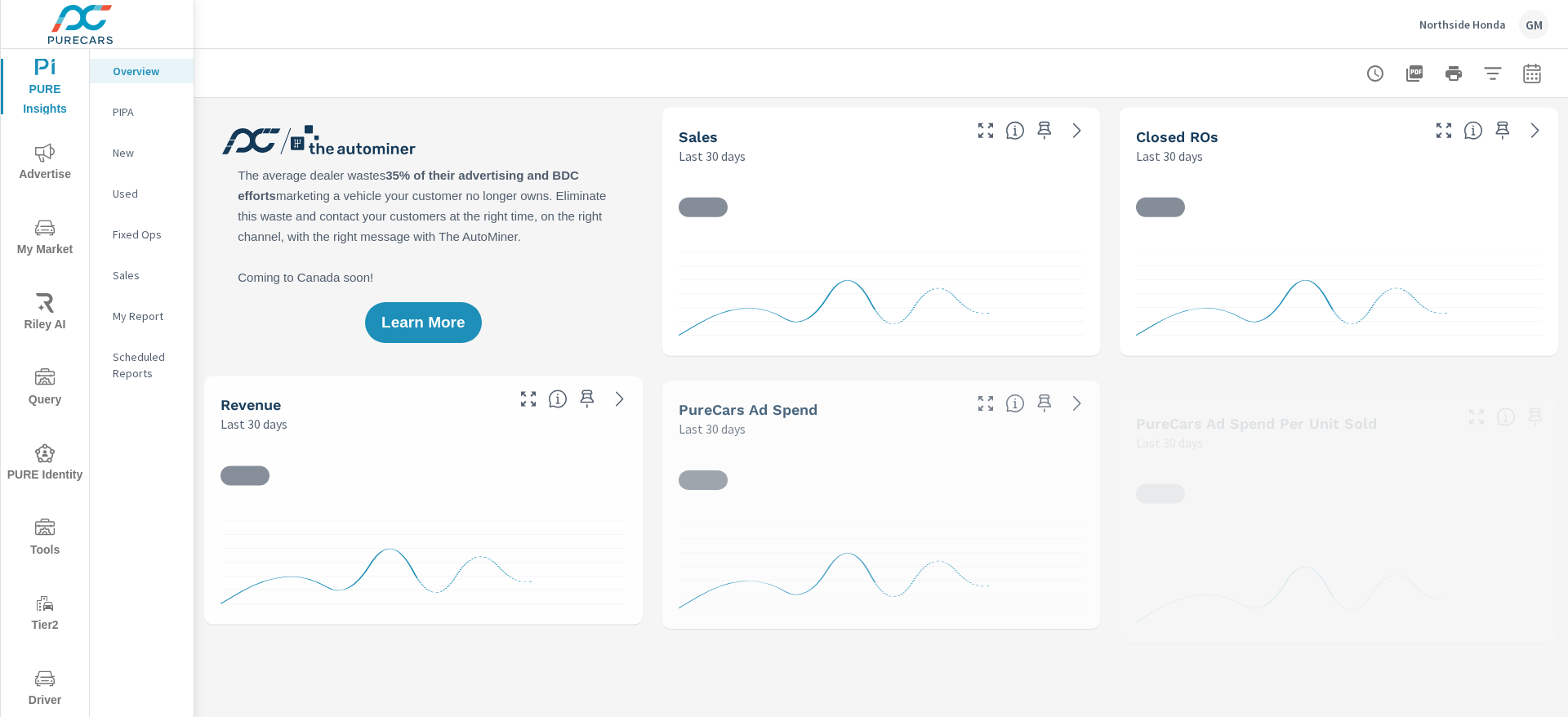 click on "Northside Honda" at bounding box center [1463, 24] 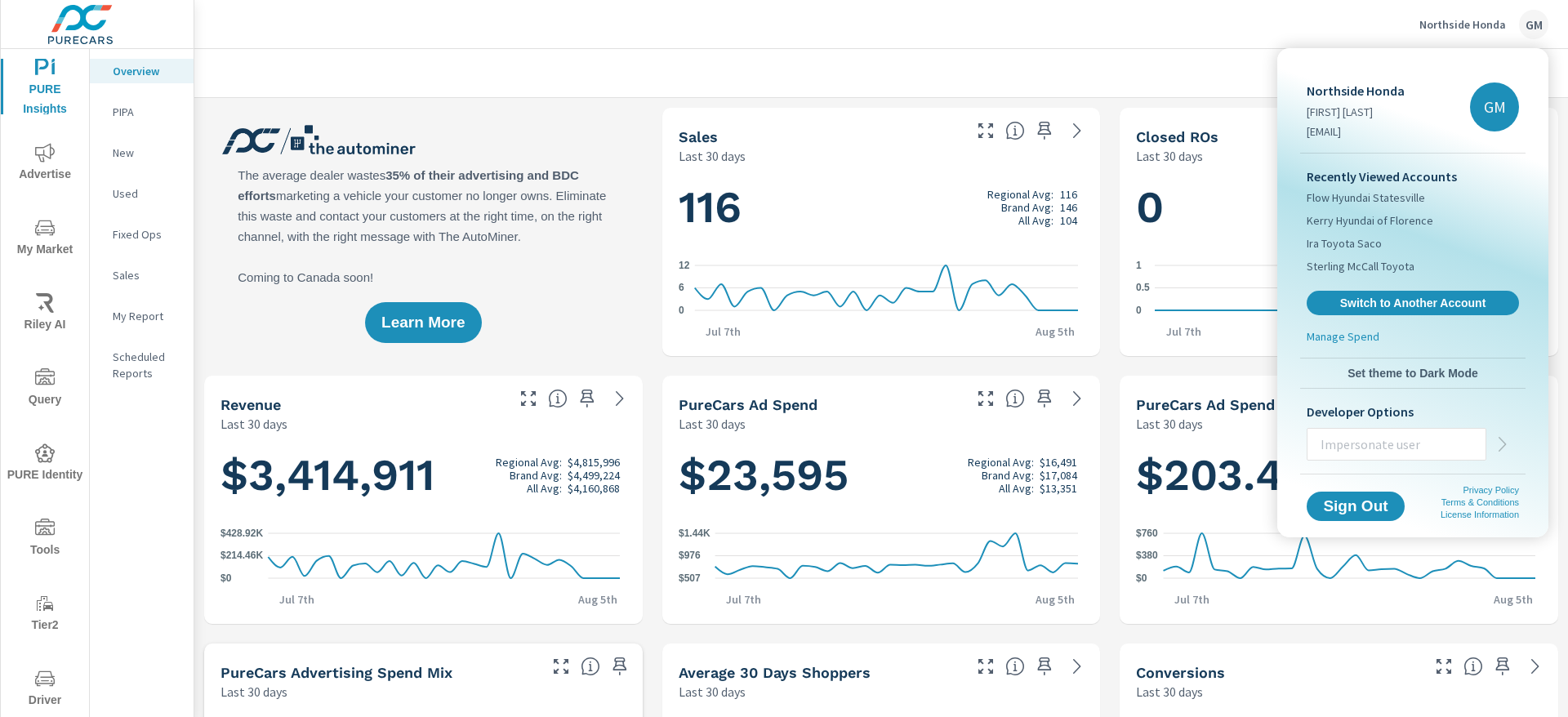 click at bounding box center (1396, 444) 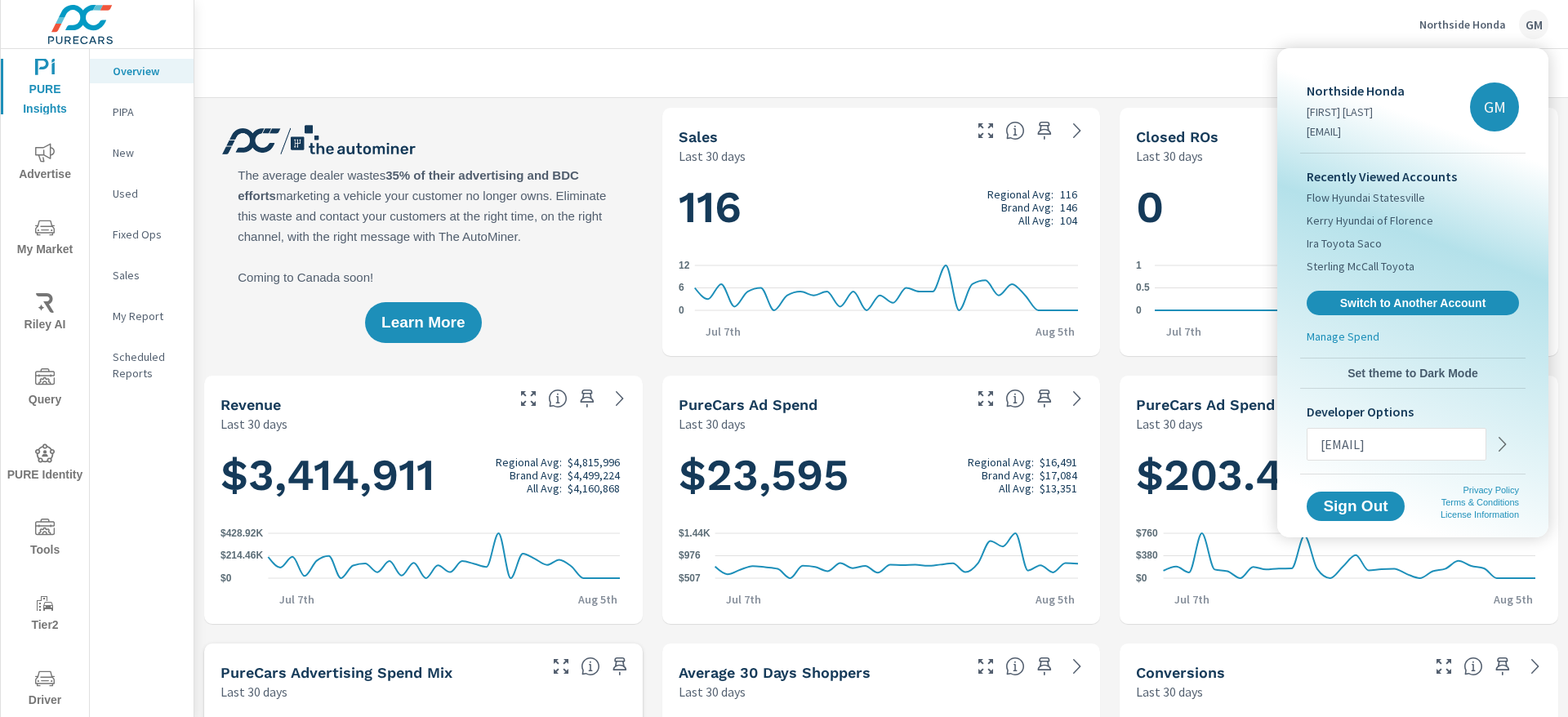 type on "erinwilliams@purecars.com" 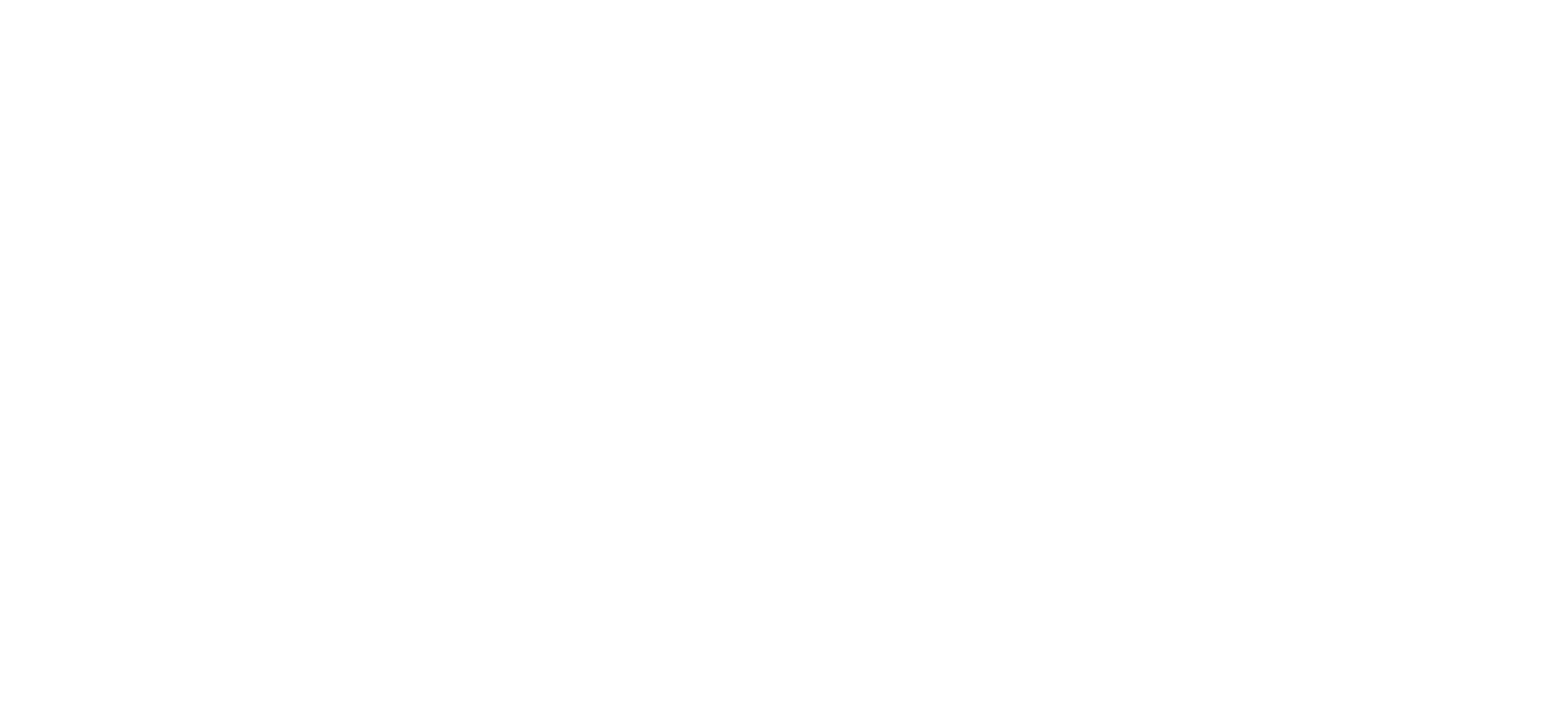 scroll, scrollTop: 0, scrollLeft: 0, axis: both 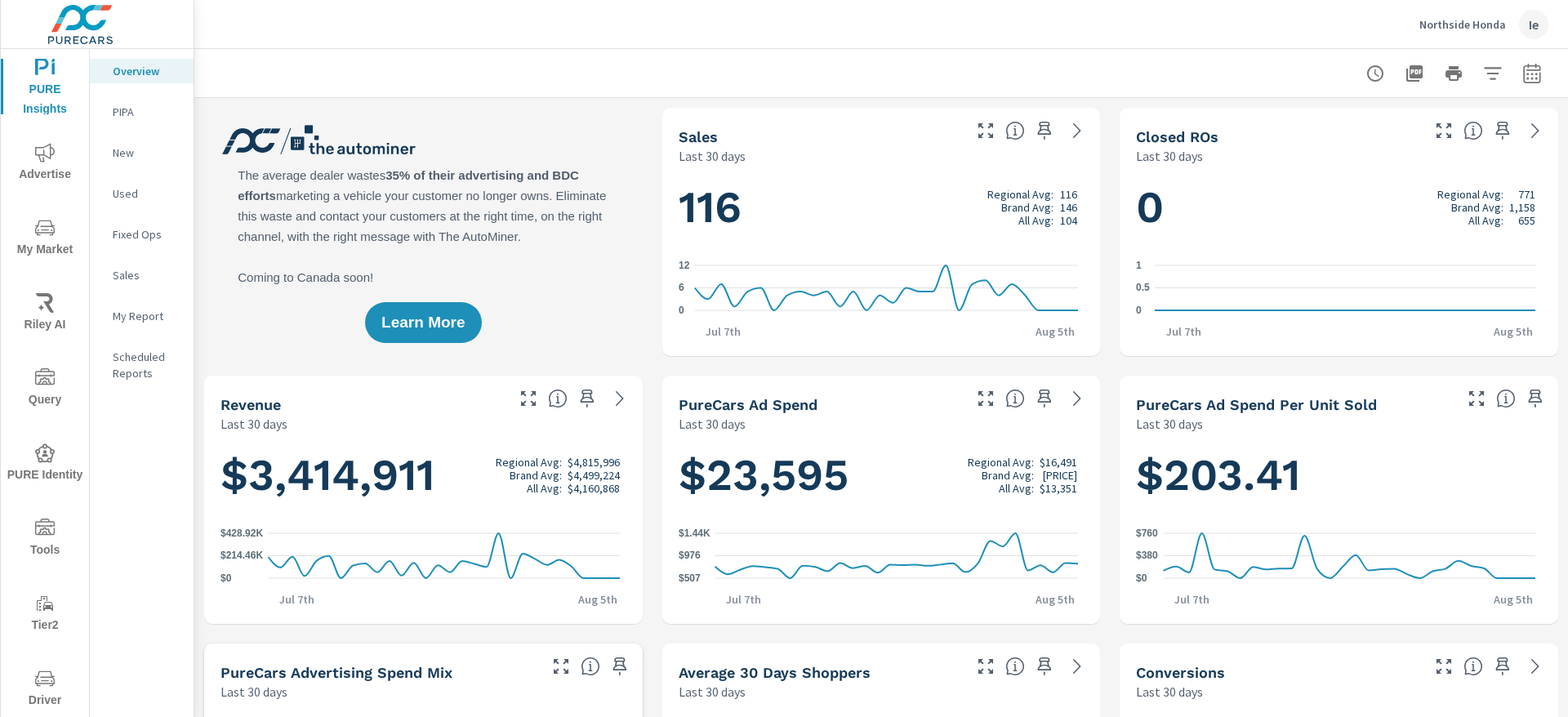 click on "PURE Identity" at bounding box center [45, 464] 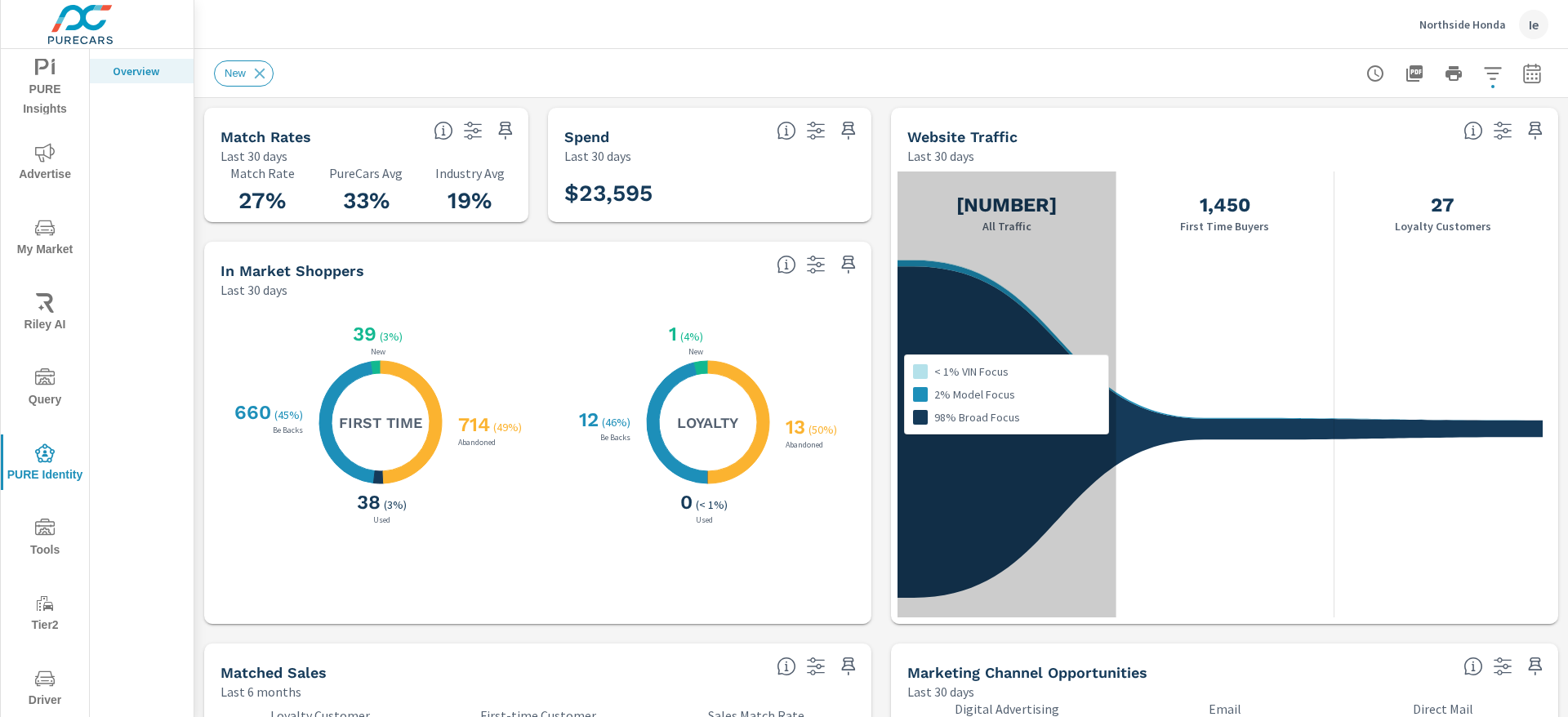 scroll, scrollTop: 102, scrollLeft: 0, axis: vertical 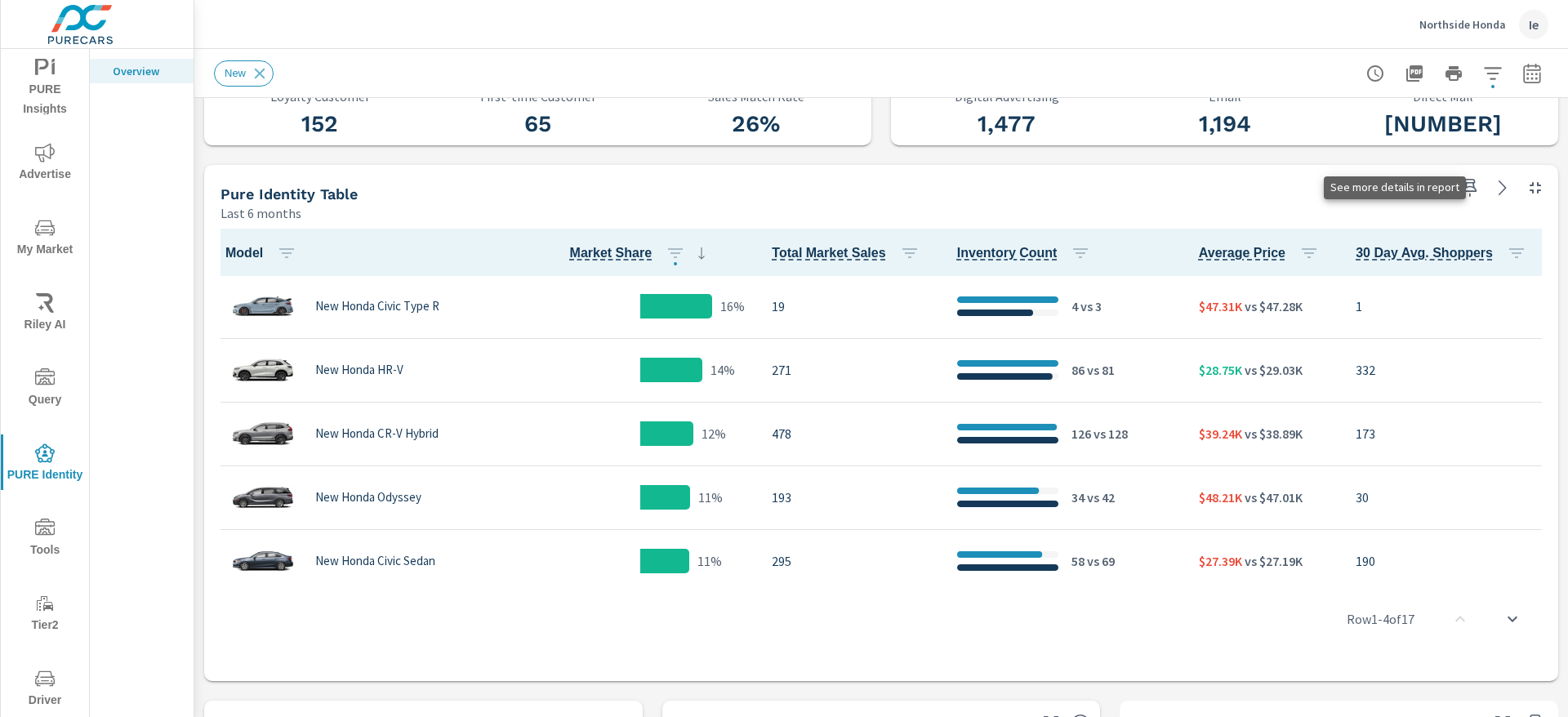 click 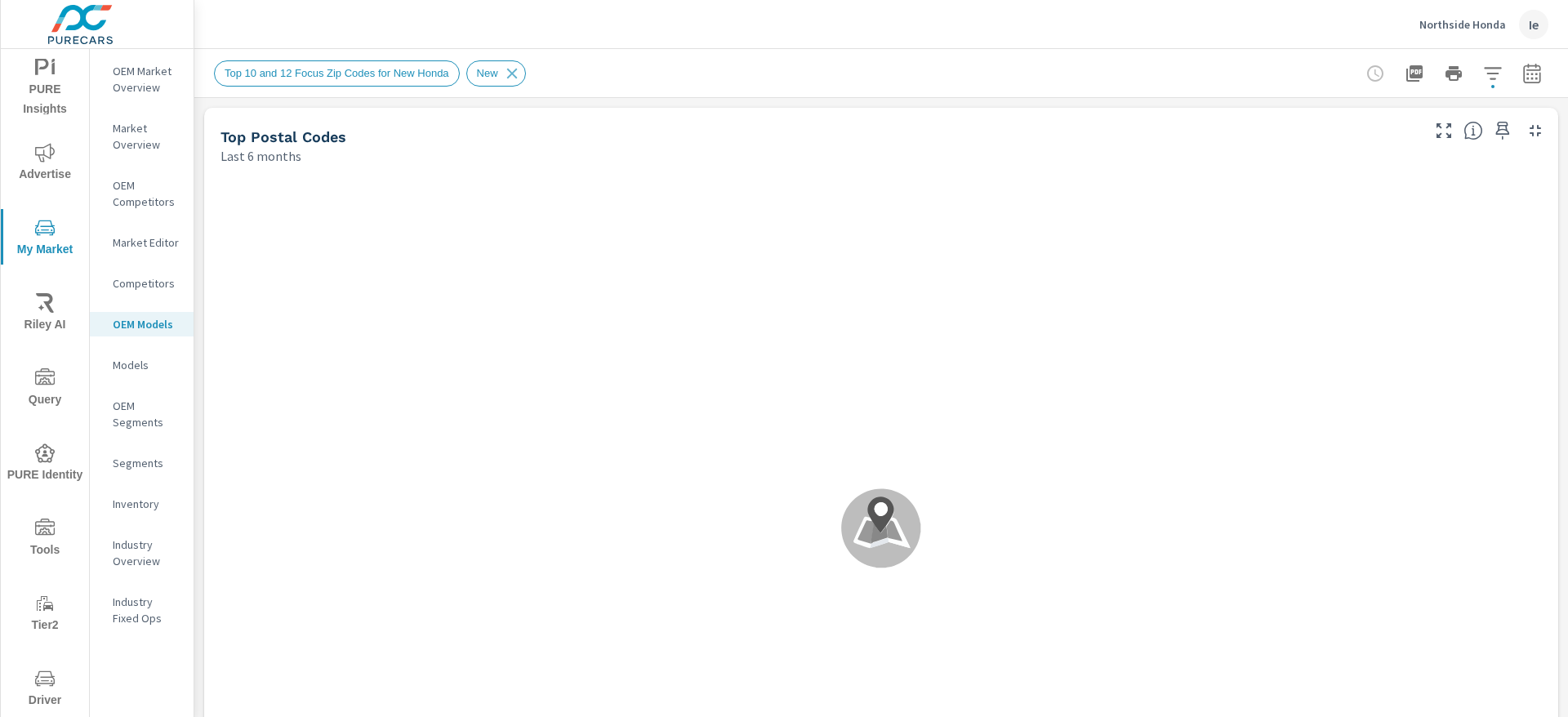 click on "PURE Identity" at bounding box center [45, 464] 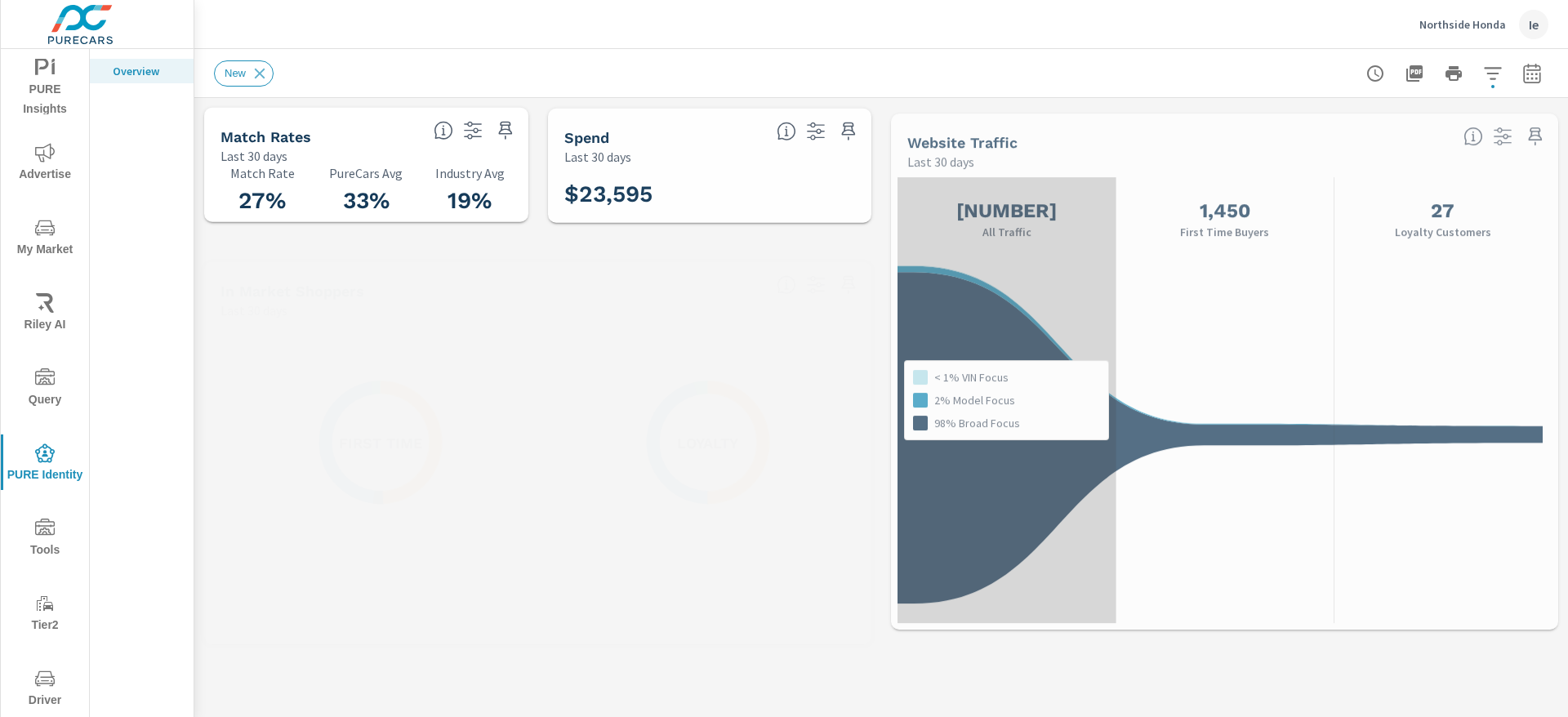 scroll, scrollTop: 1, scrollLeft: 0, axis: vertical 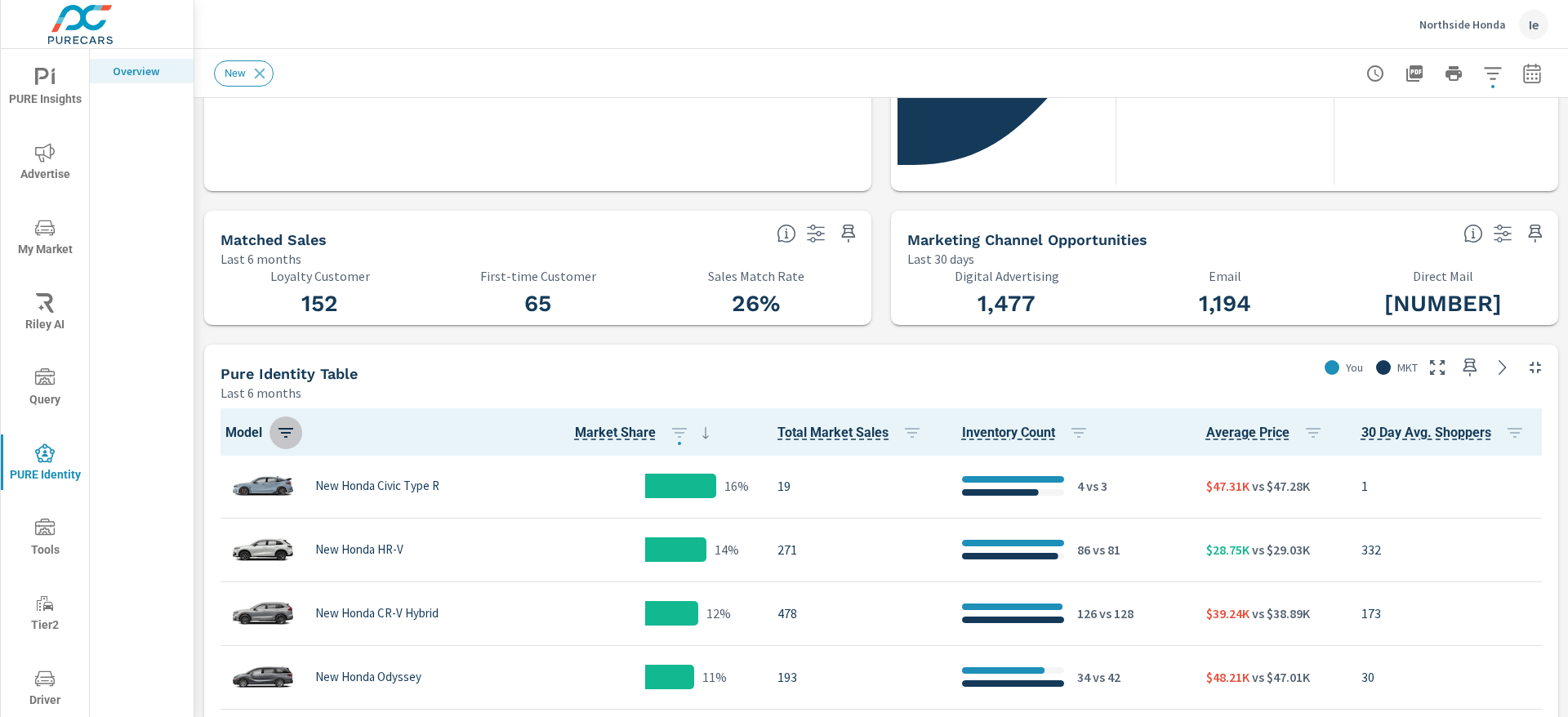 click 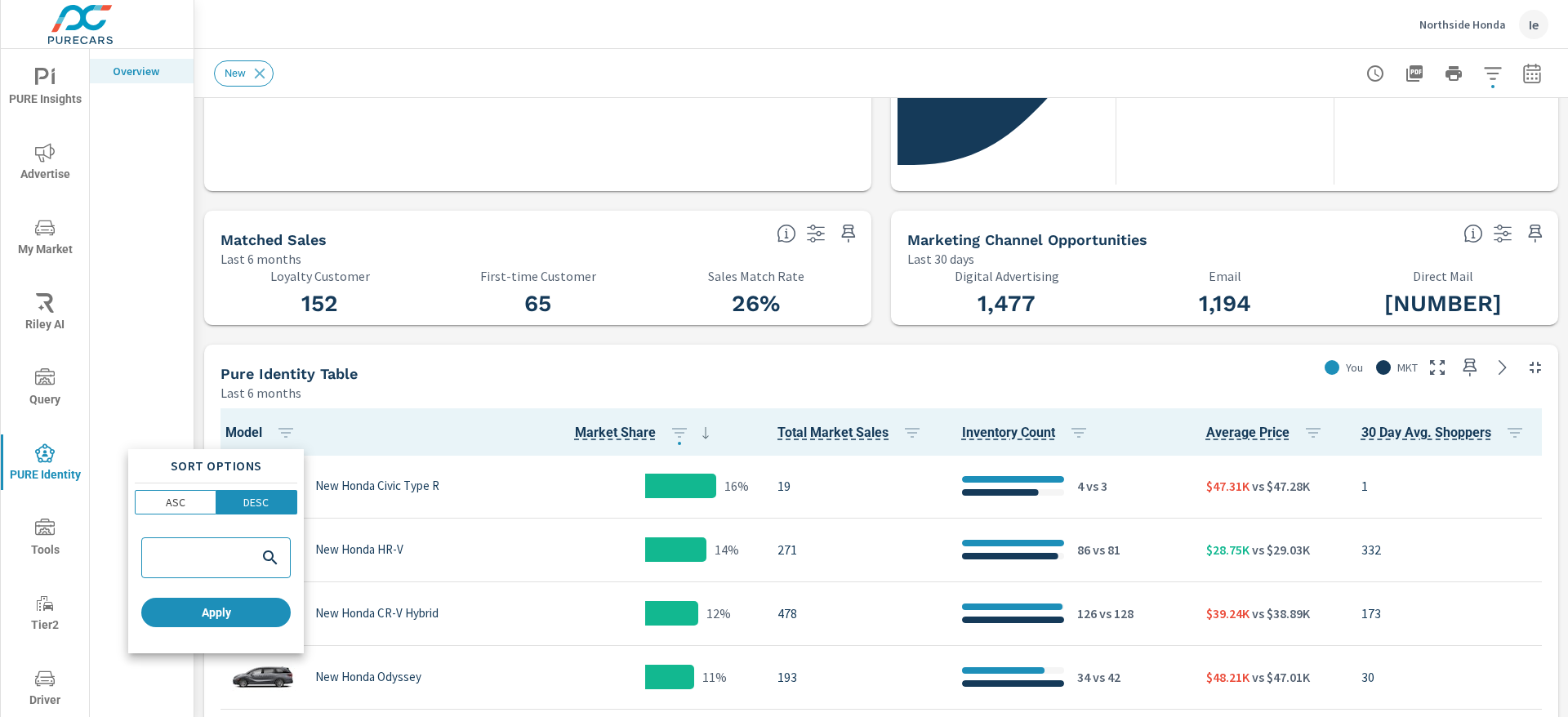 click at bounding box center [784, 358] 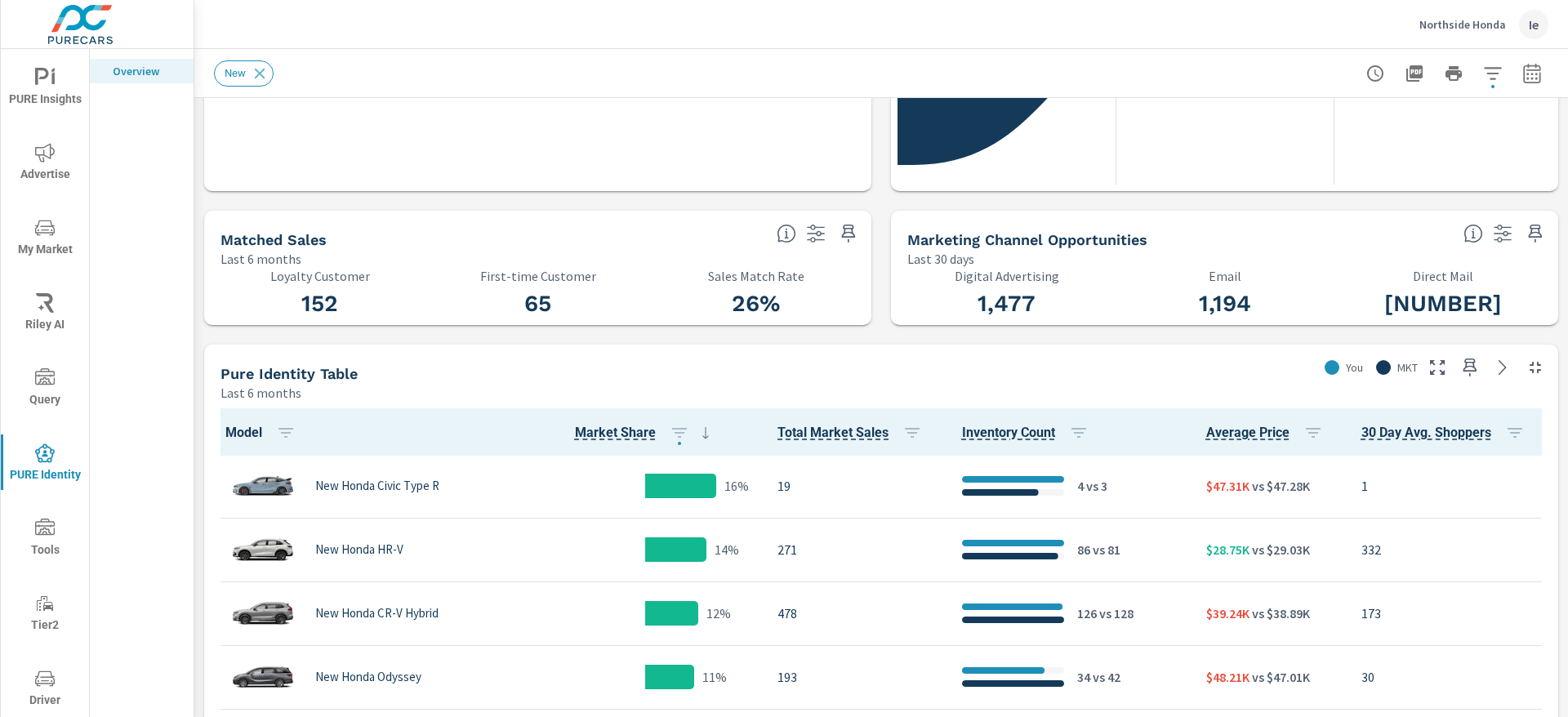click 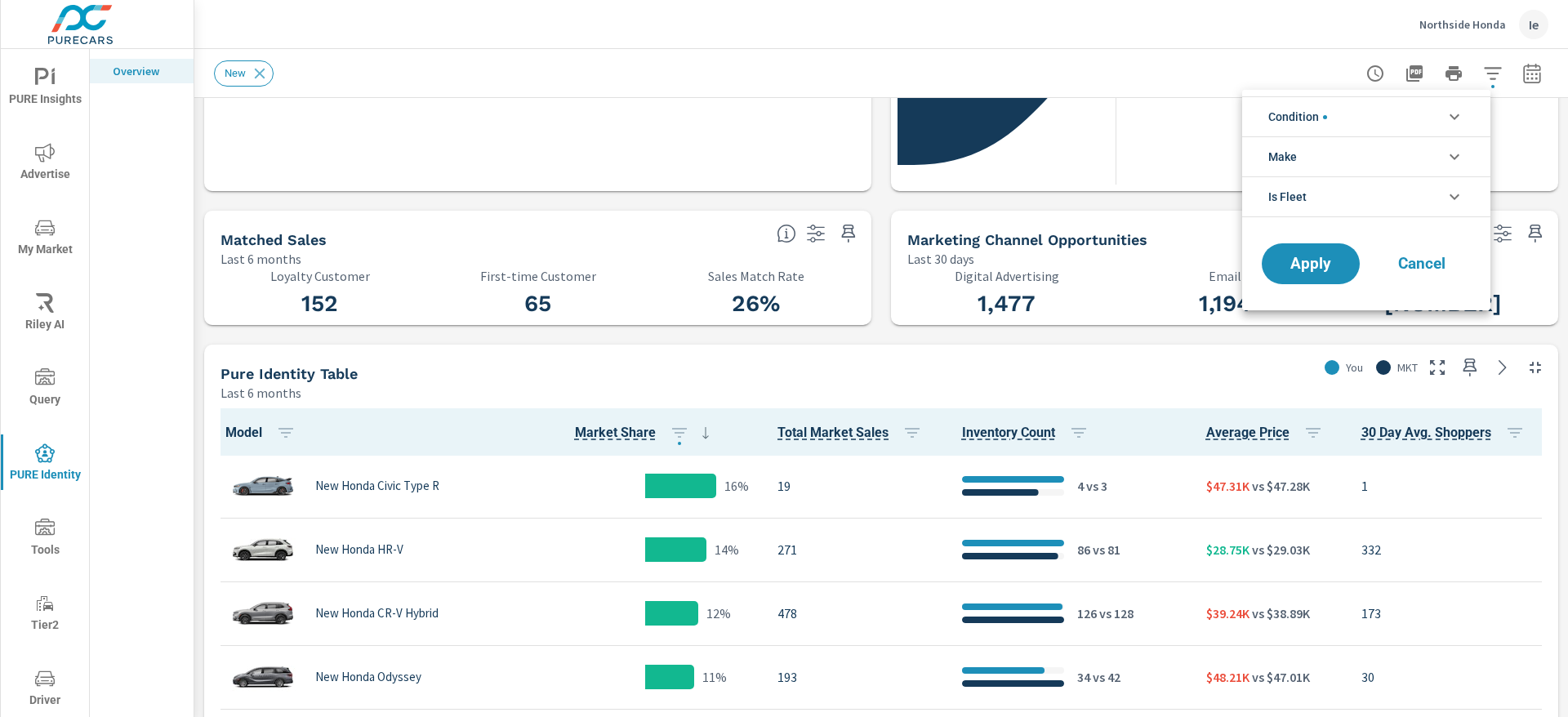 click on "Condition" at bounding box center [1366, 116] 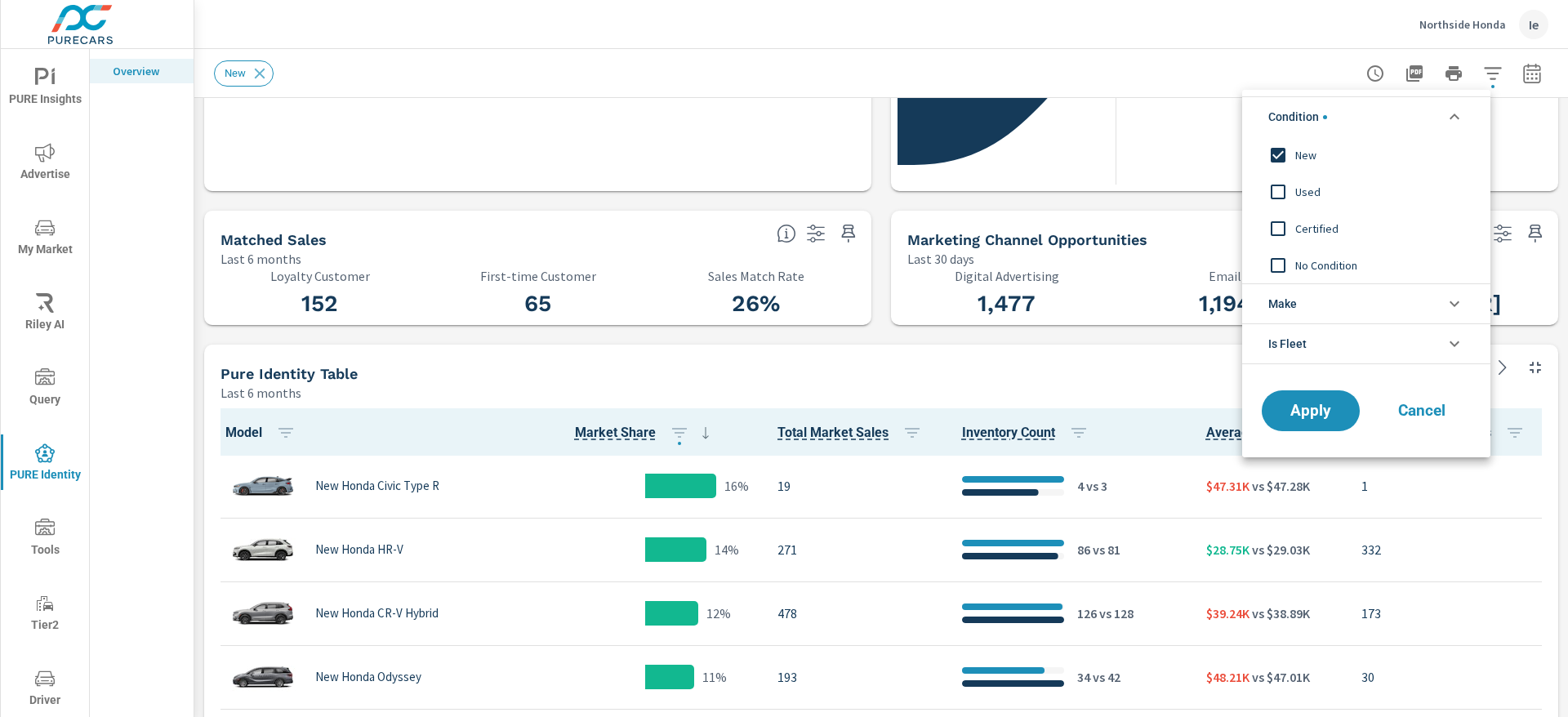 click on "Condition" at bounding box center (1366, 116) 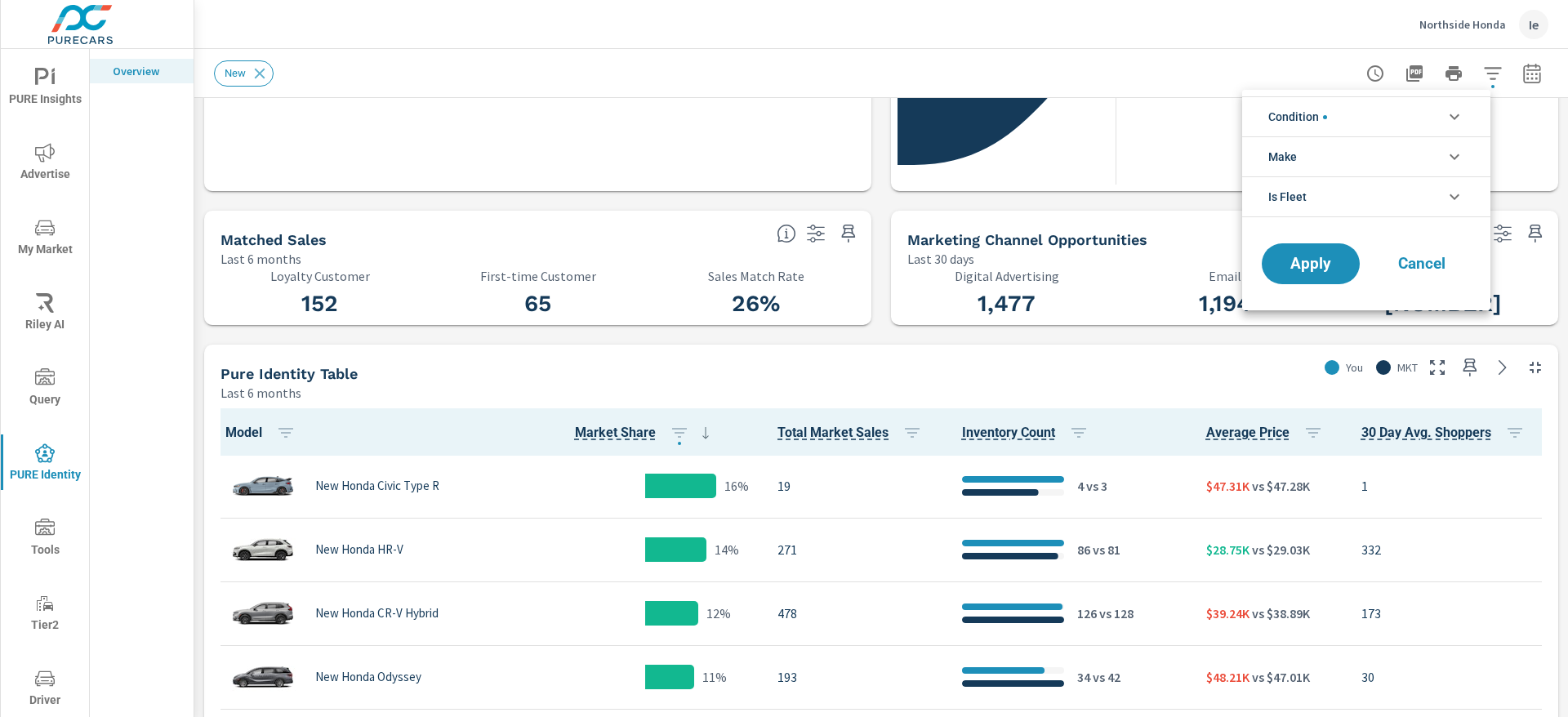 click on "Condition" at bounding box center (1298, 117) 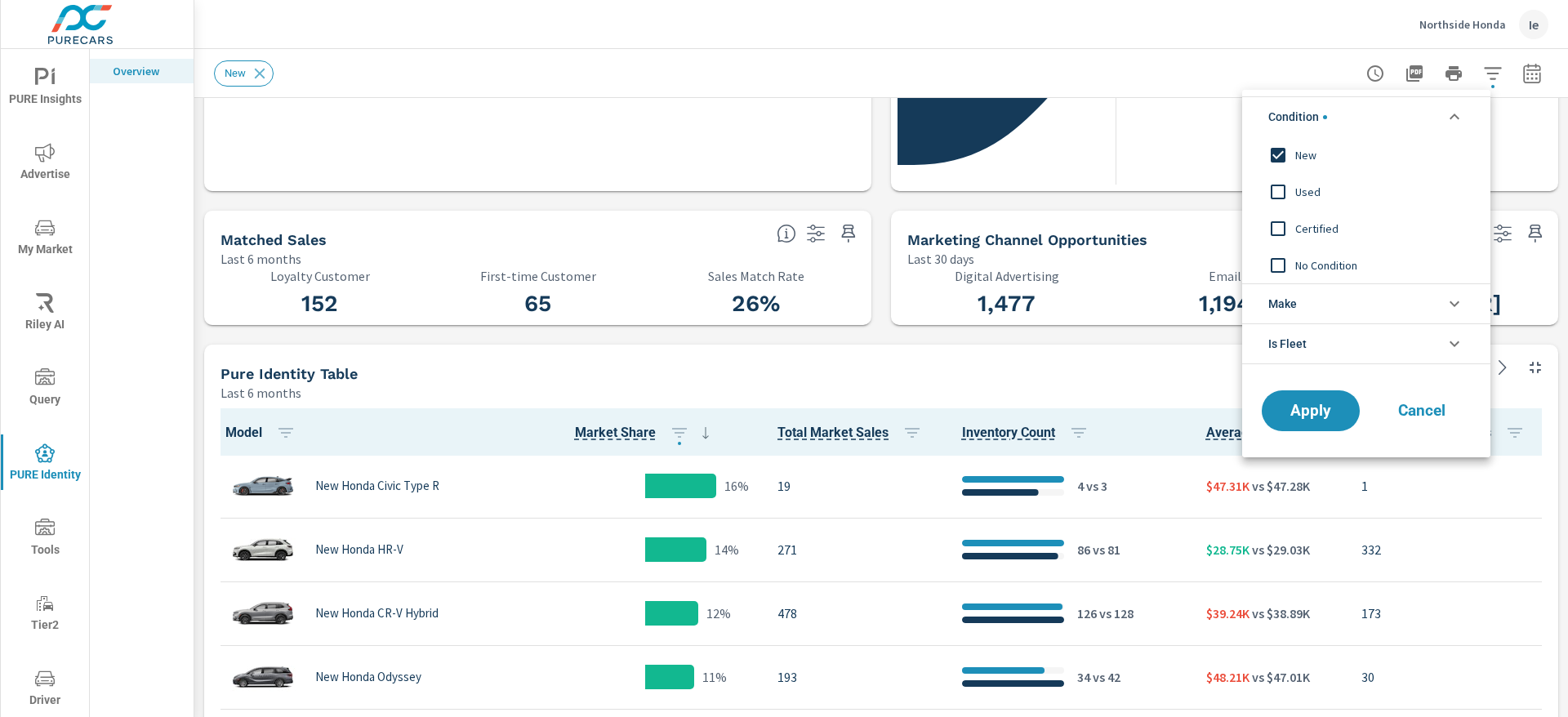 click on "Make" at bounding box center [1366, 303] 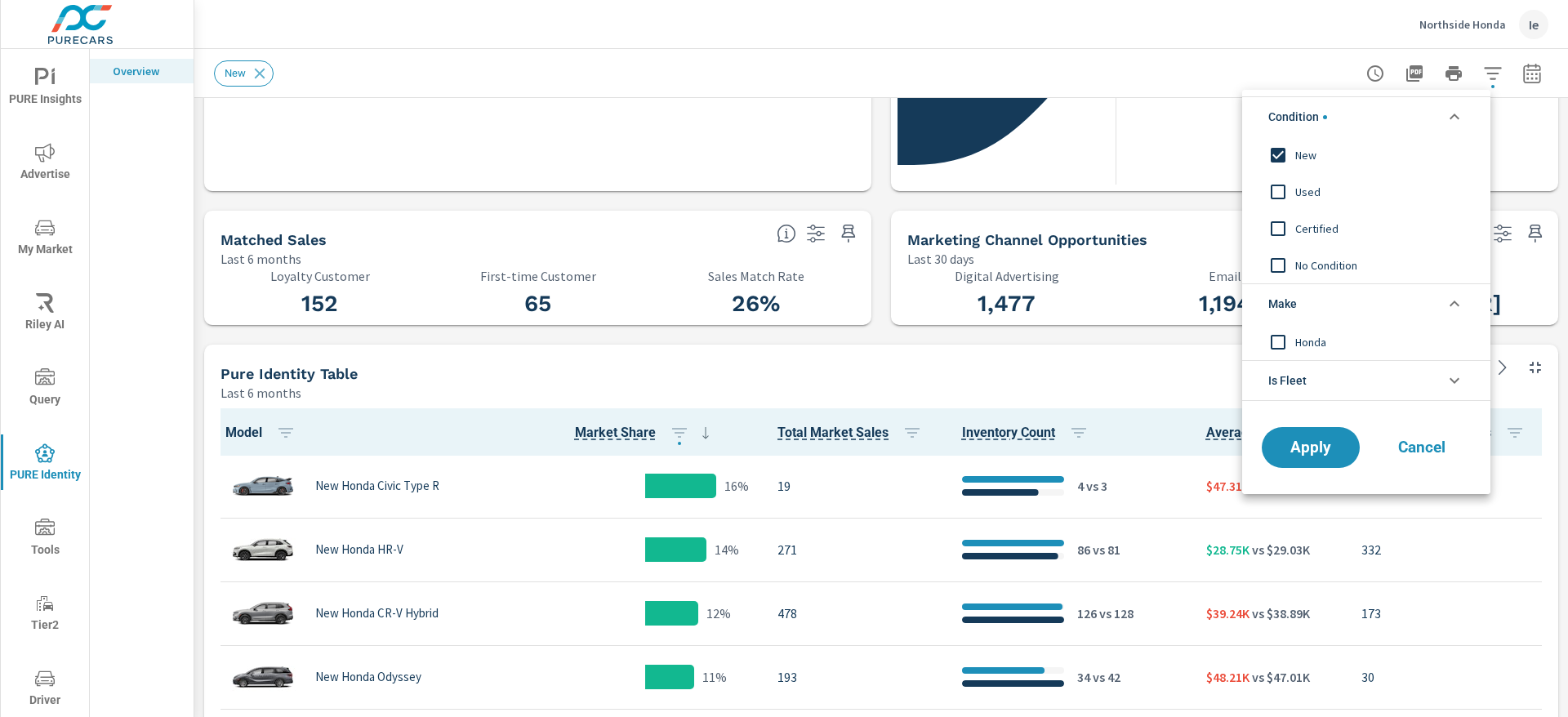 click on "Make" at bounding box center [1366, 303] 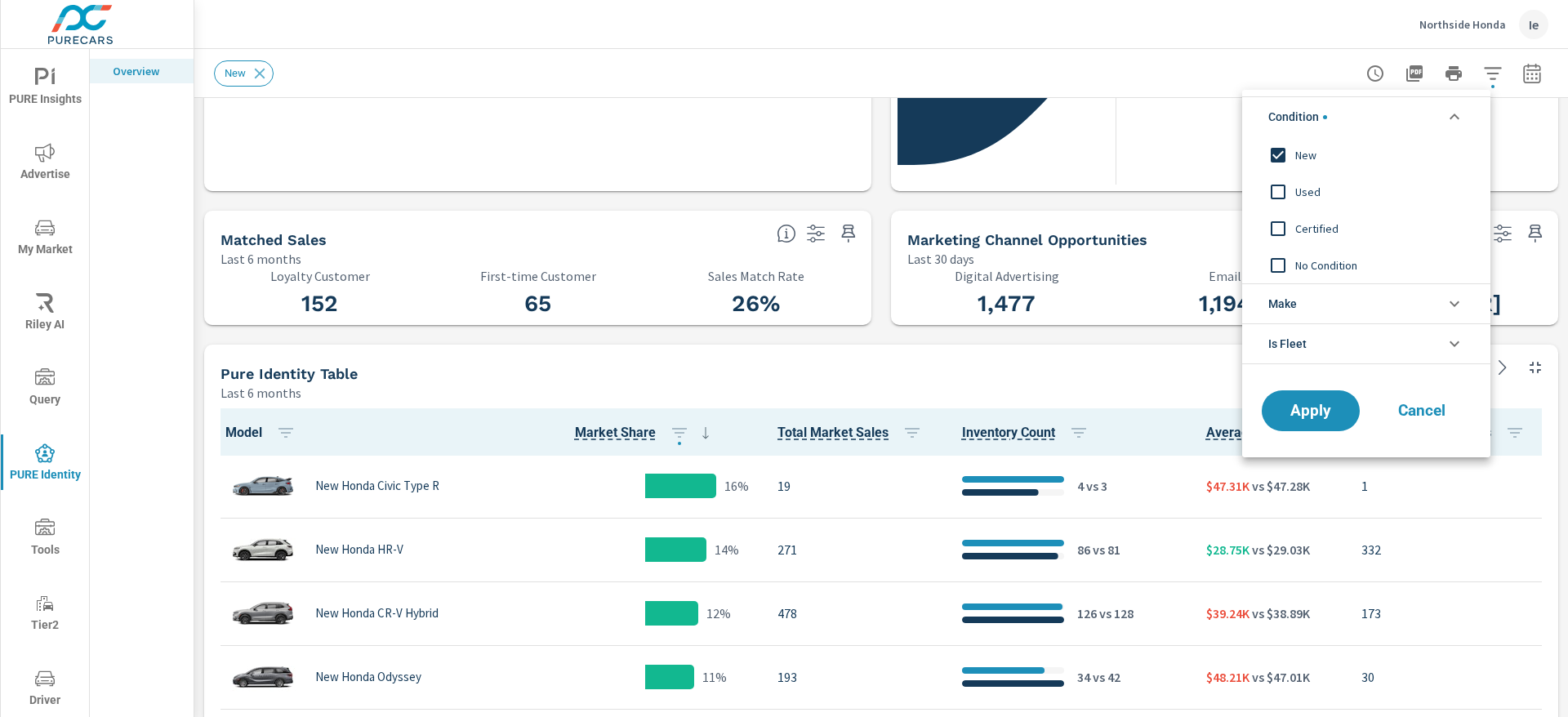 click at bounding box center (784, 358) 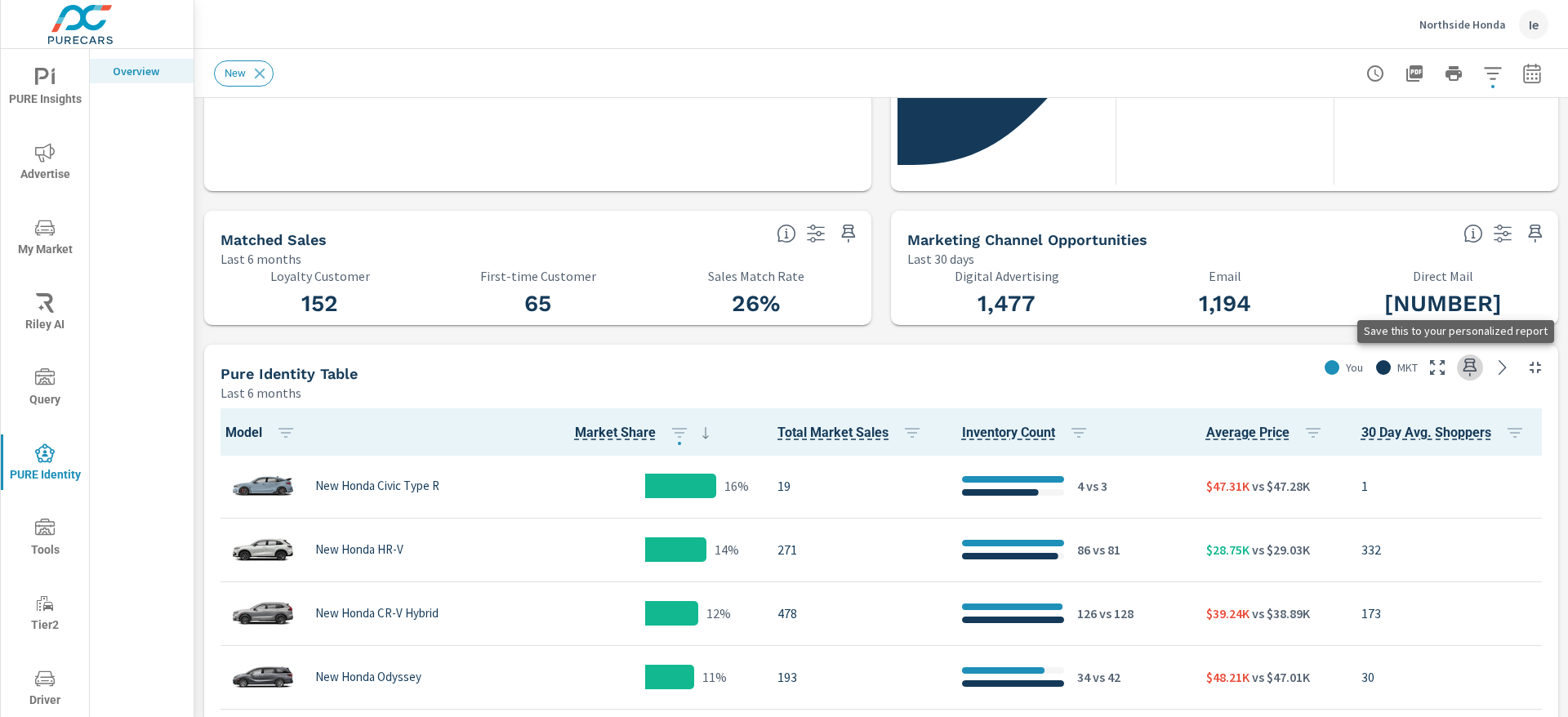 click 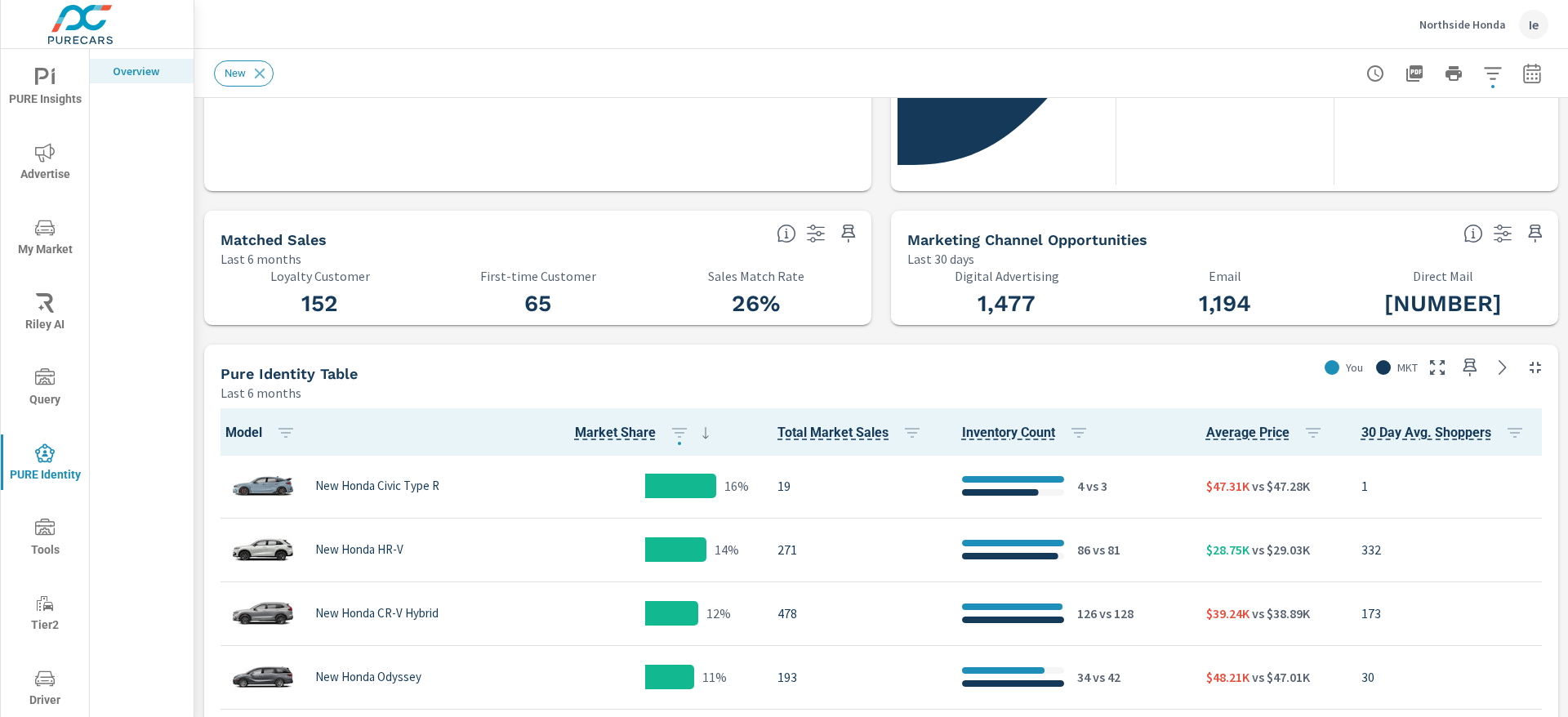 click on "My Market" at bounding box center [45, 238] 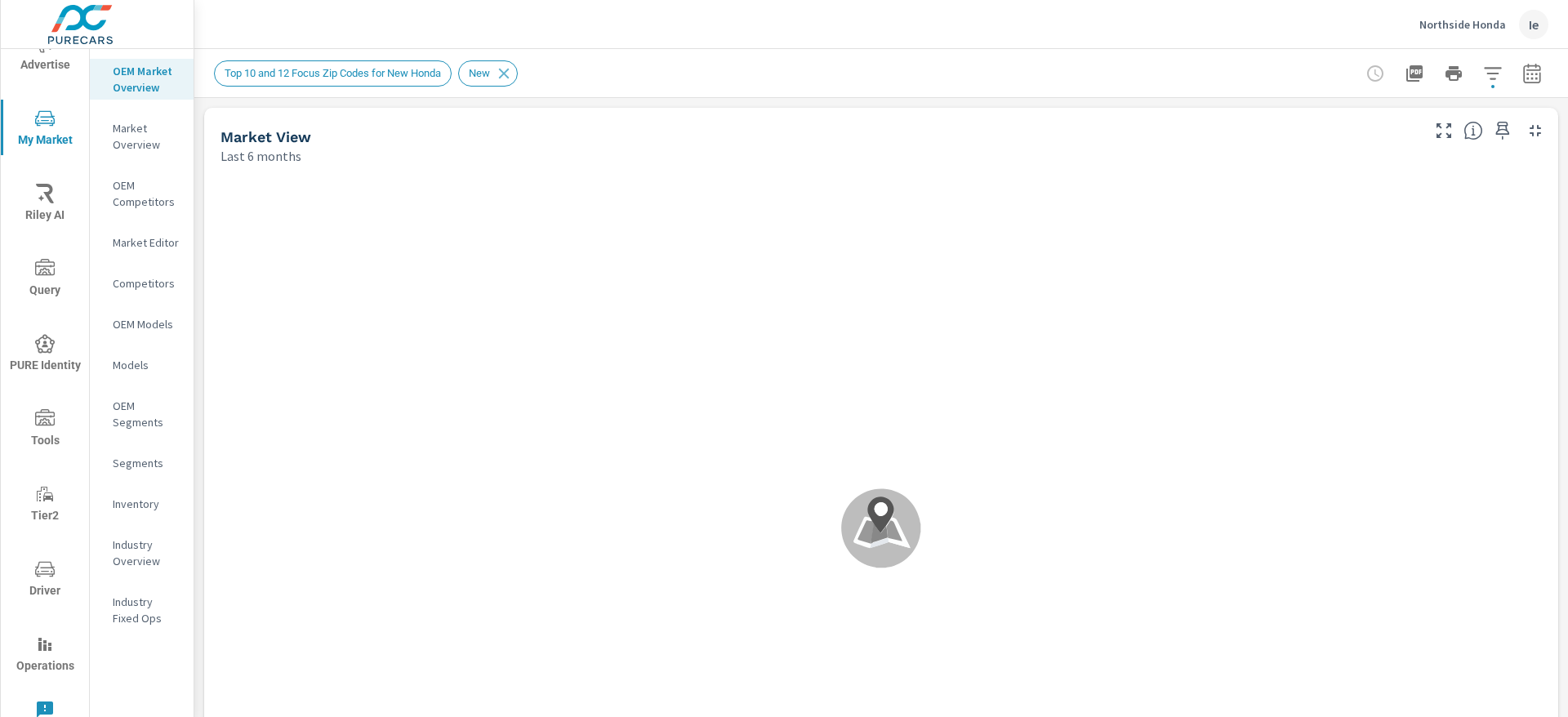 scroll, scrollTop: 12, scrollLeft: 0, axis: vertical 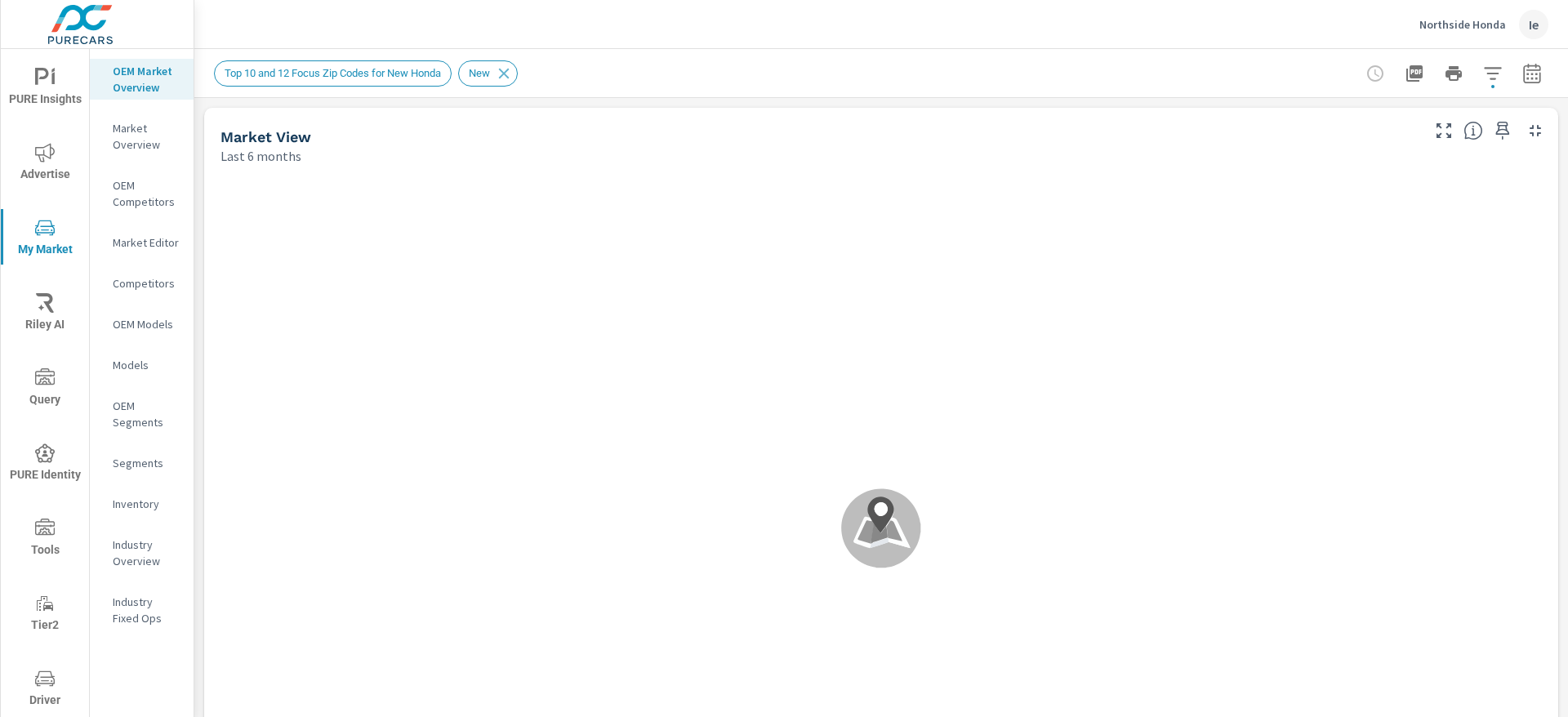 click on "PURE Insights" at bounding box center [45, 88] 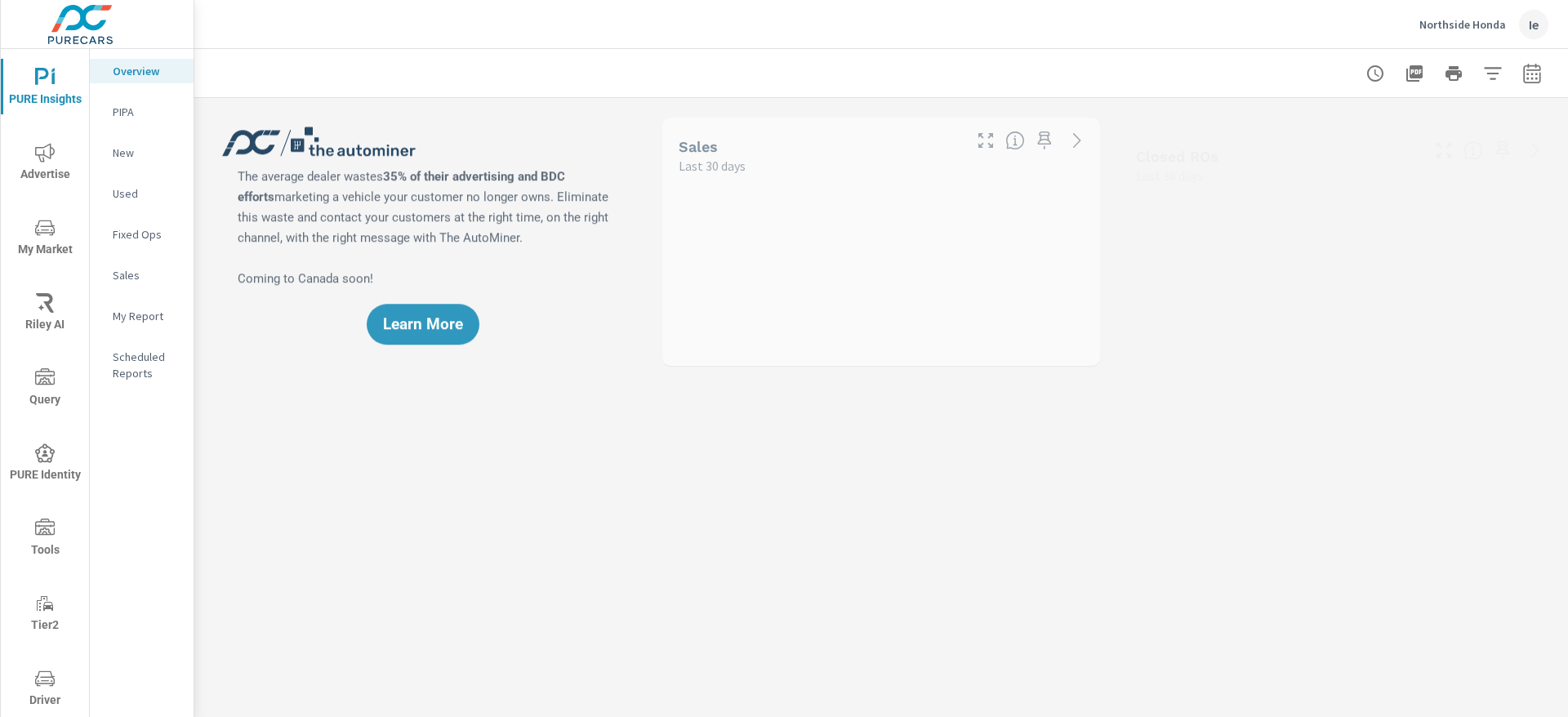click on "My Report" at bounding box center (146, 316) 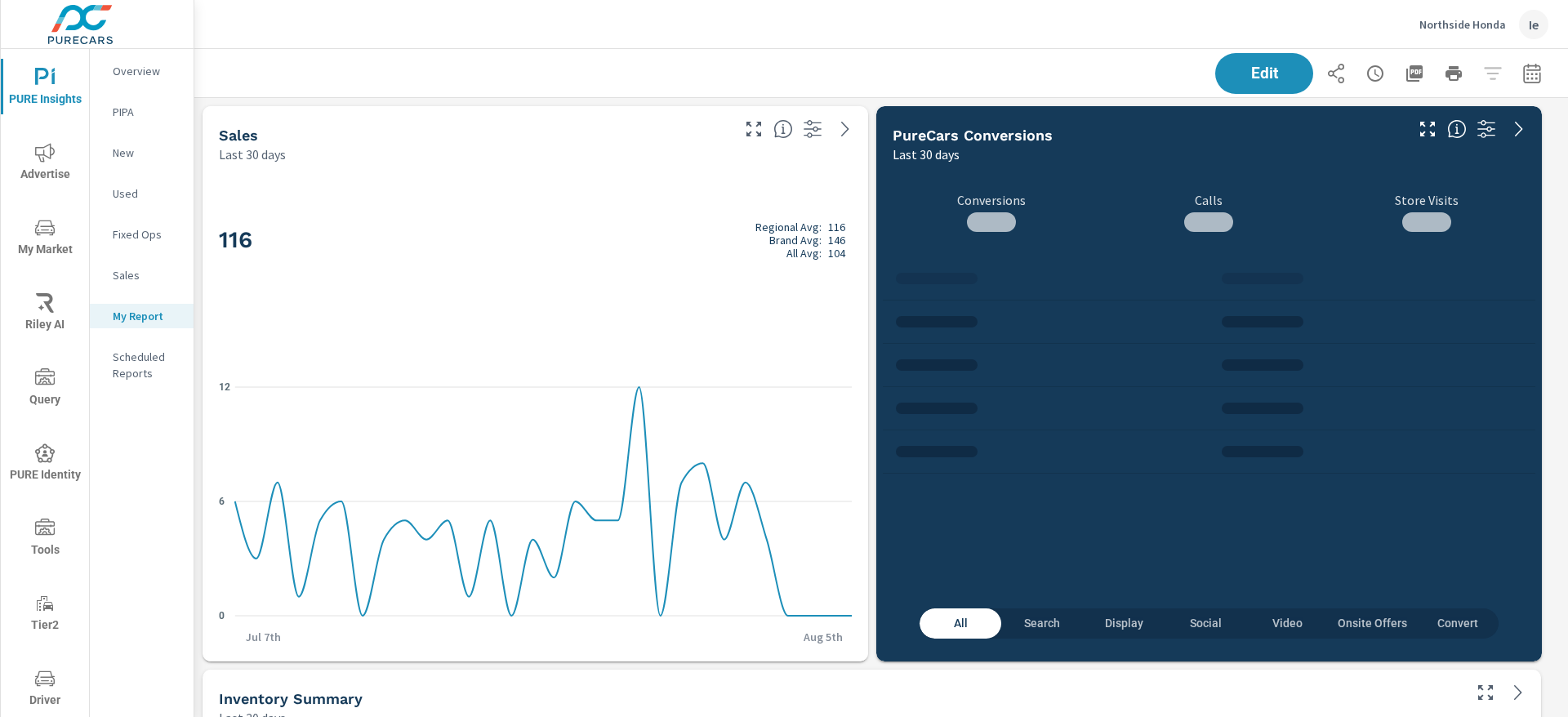 scroll, scrollTop: 8, scrollLeft: 8, axis: both 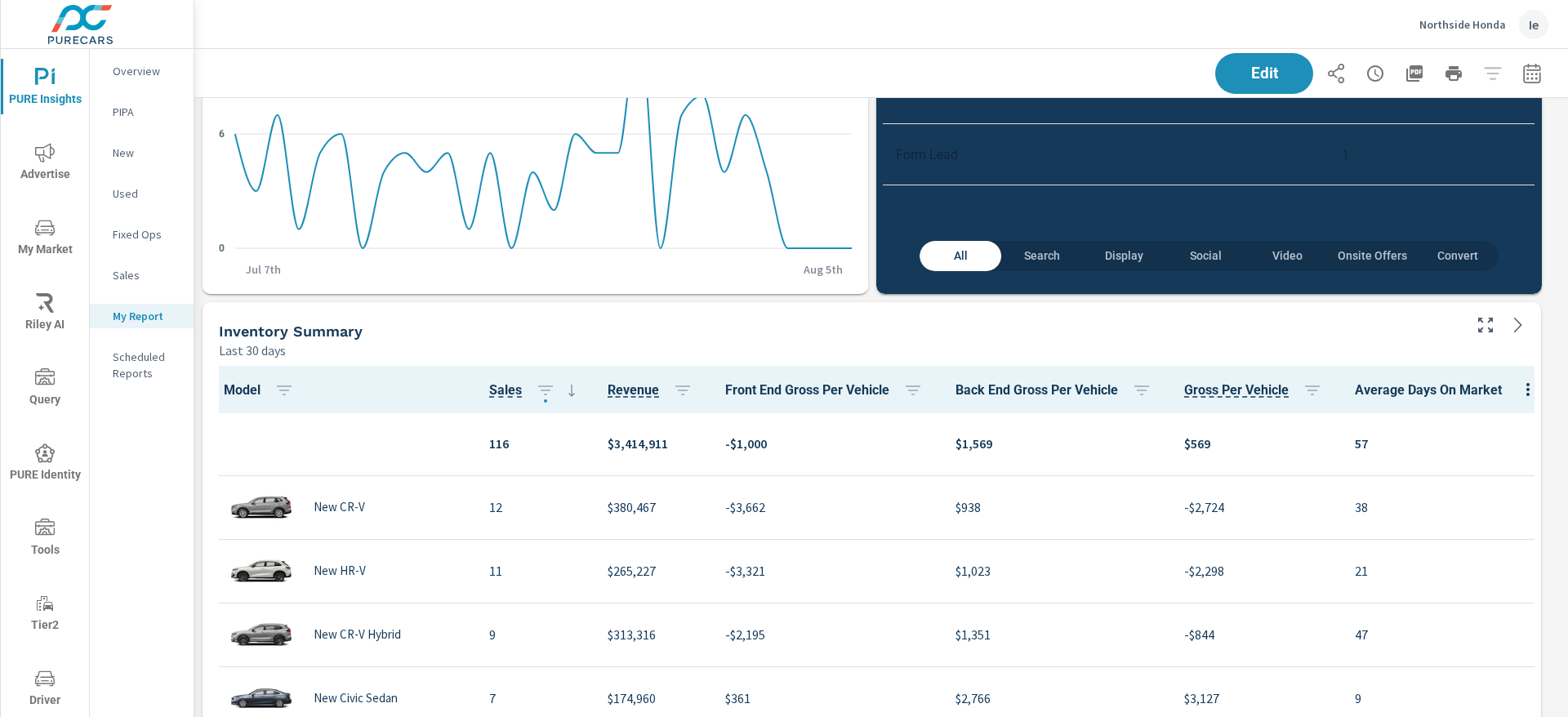 click on "Inventory Summary" at bounding box center [291, 331] 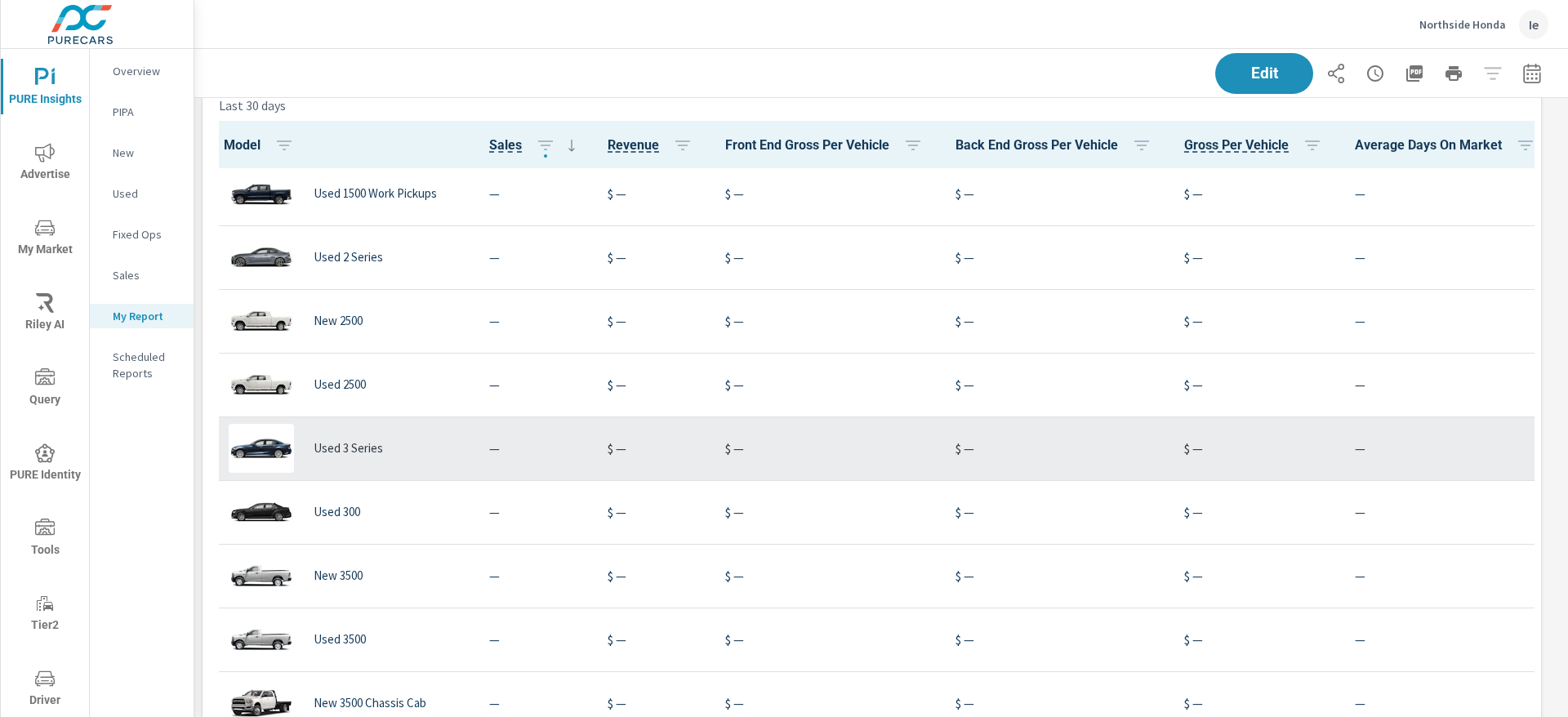 scroll, scrollTop: 3192, scrollLeft: 0, axis: vertical 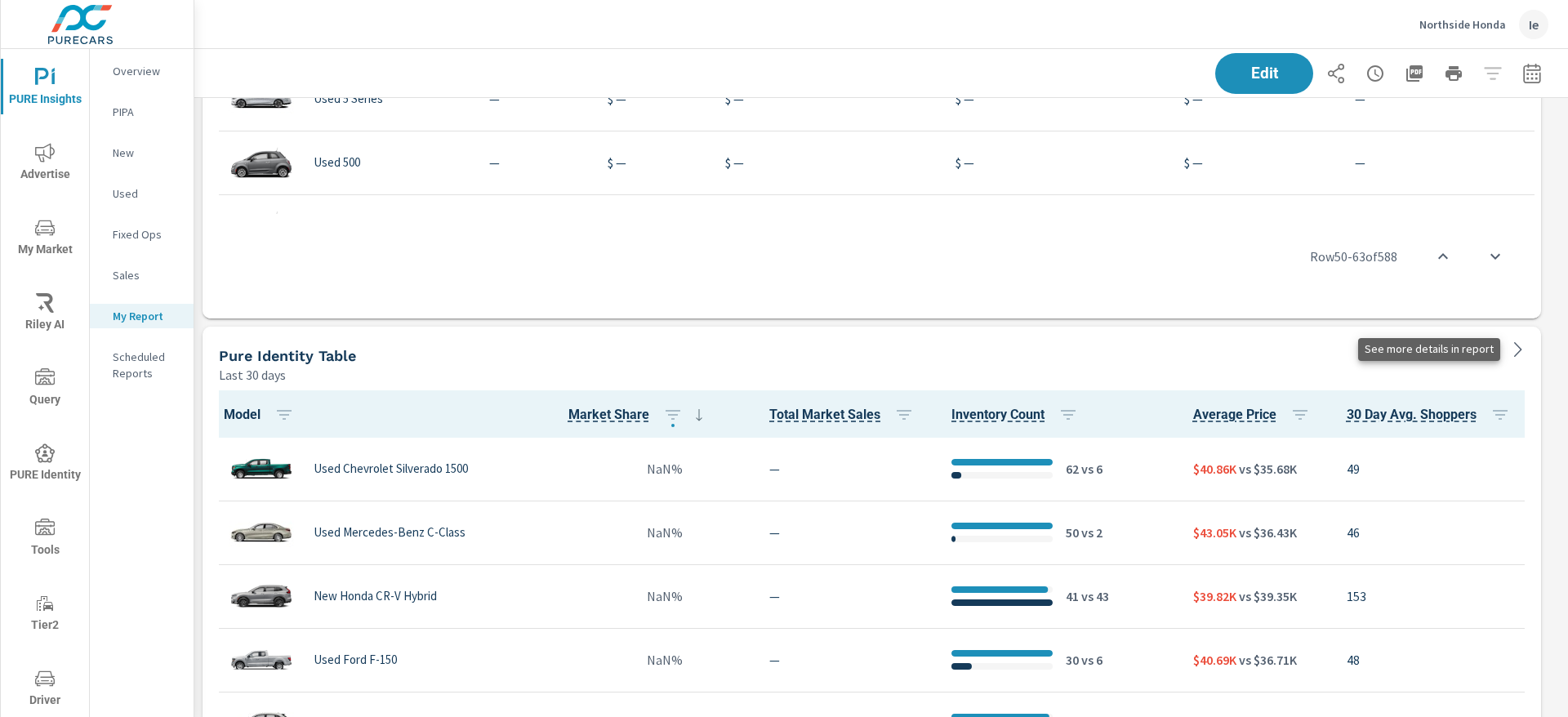 click at bounding box center [1518, 350] 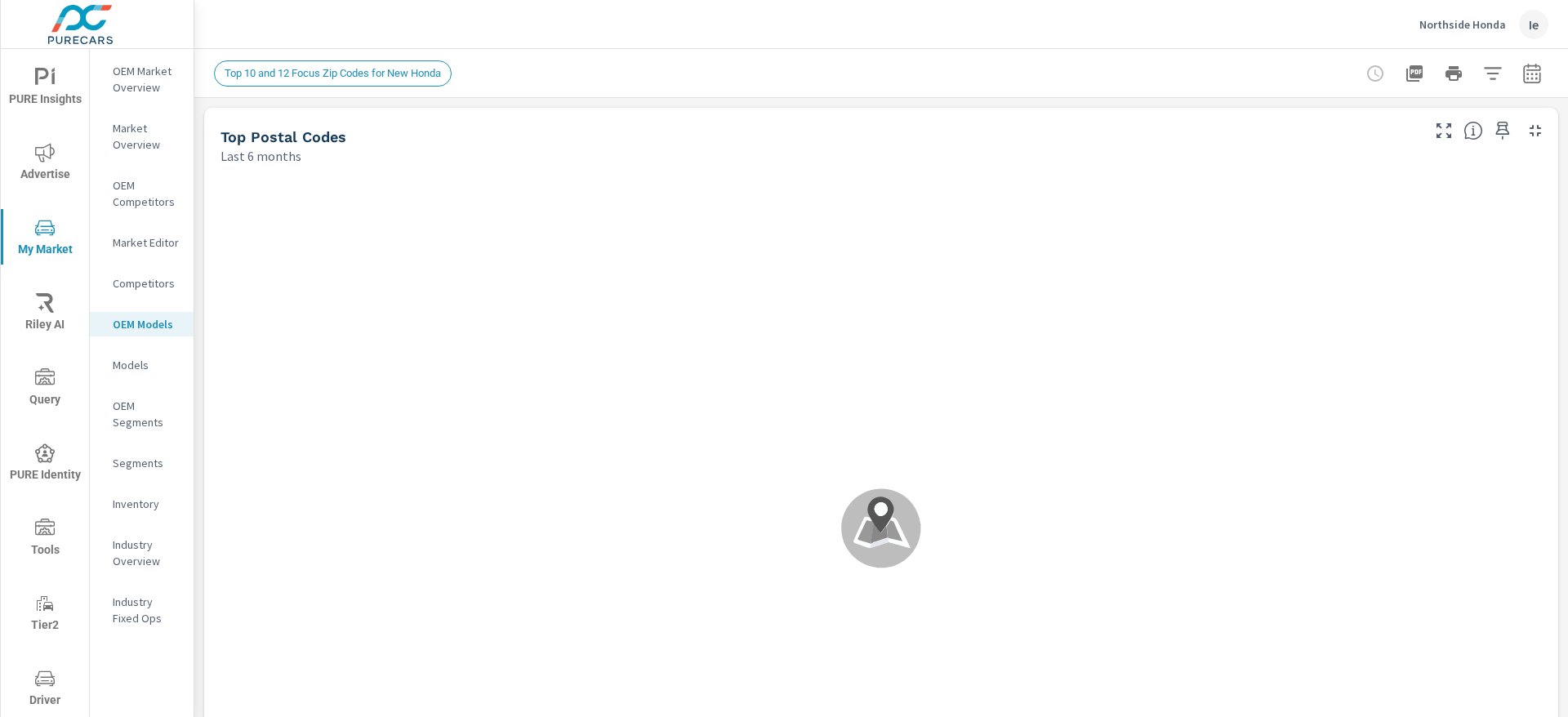 scroll, scrollTop: 1, scrollLeft: 0, axis: vertical 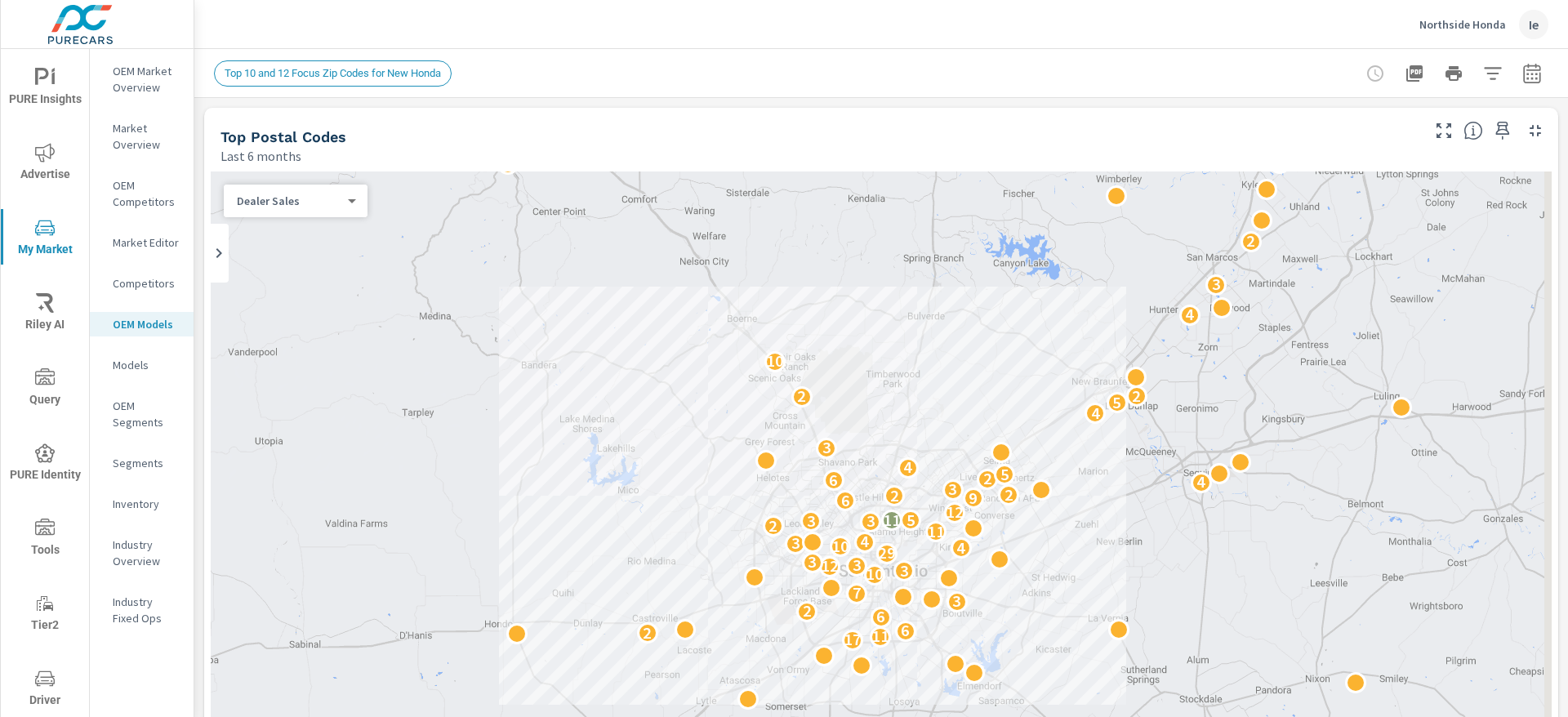click on "PURE Insights" at bounding box center (45, 88) 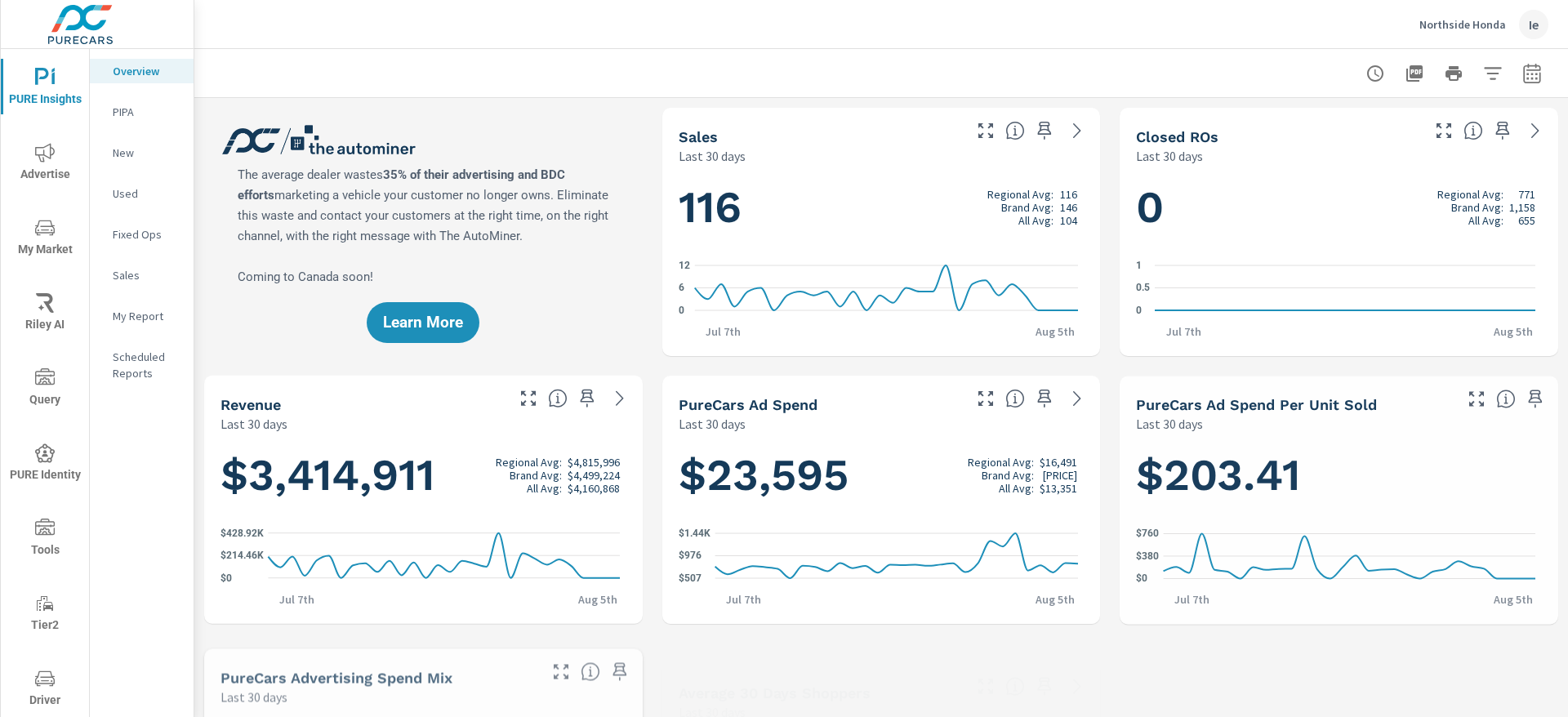 scroll, scrollTop: 1, scrollLeft: 0, axis: vertical 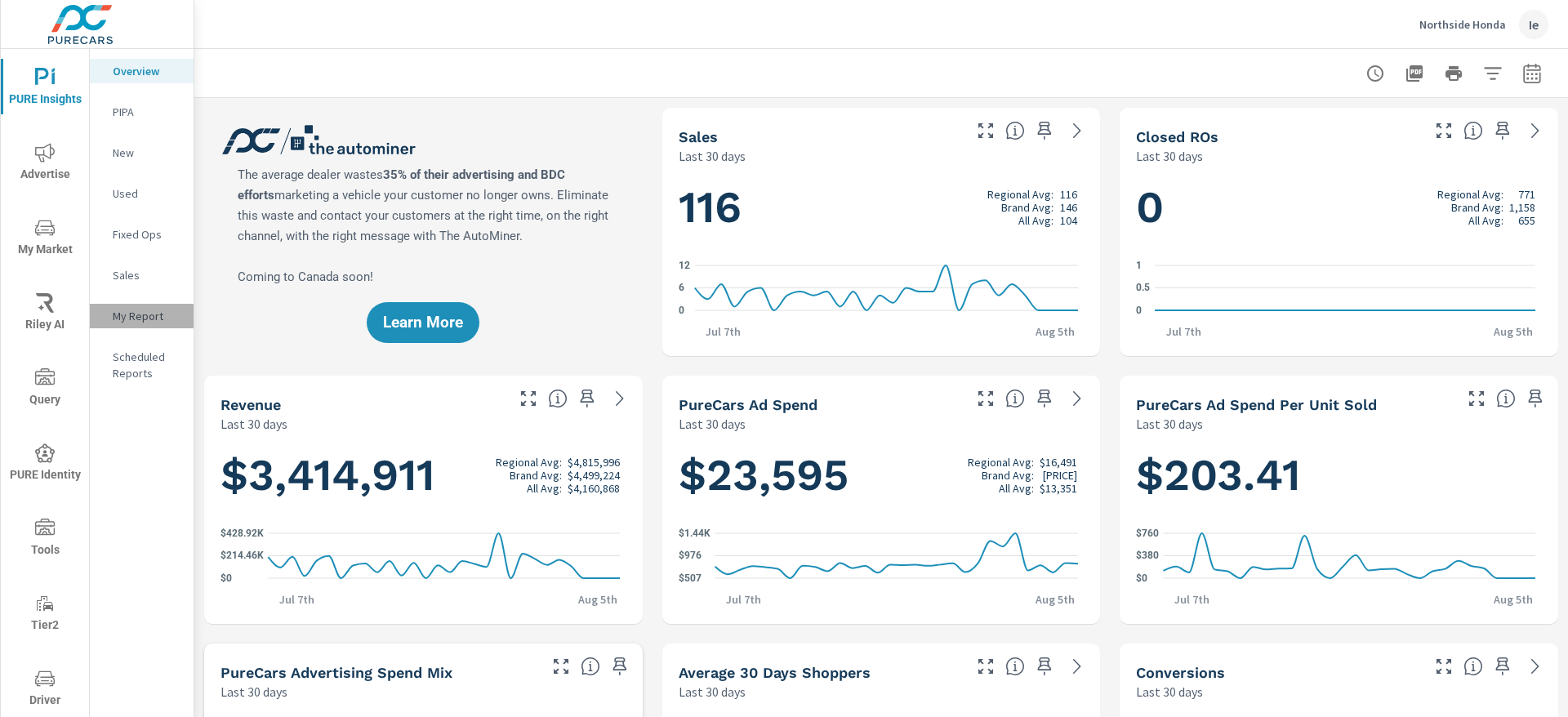 click on "My Report" at bounding box center [146, 316] 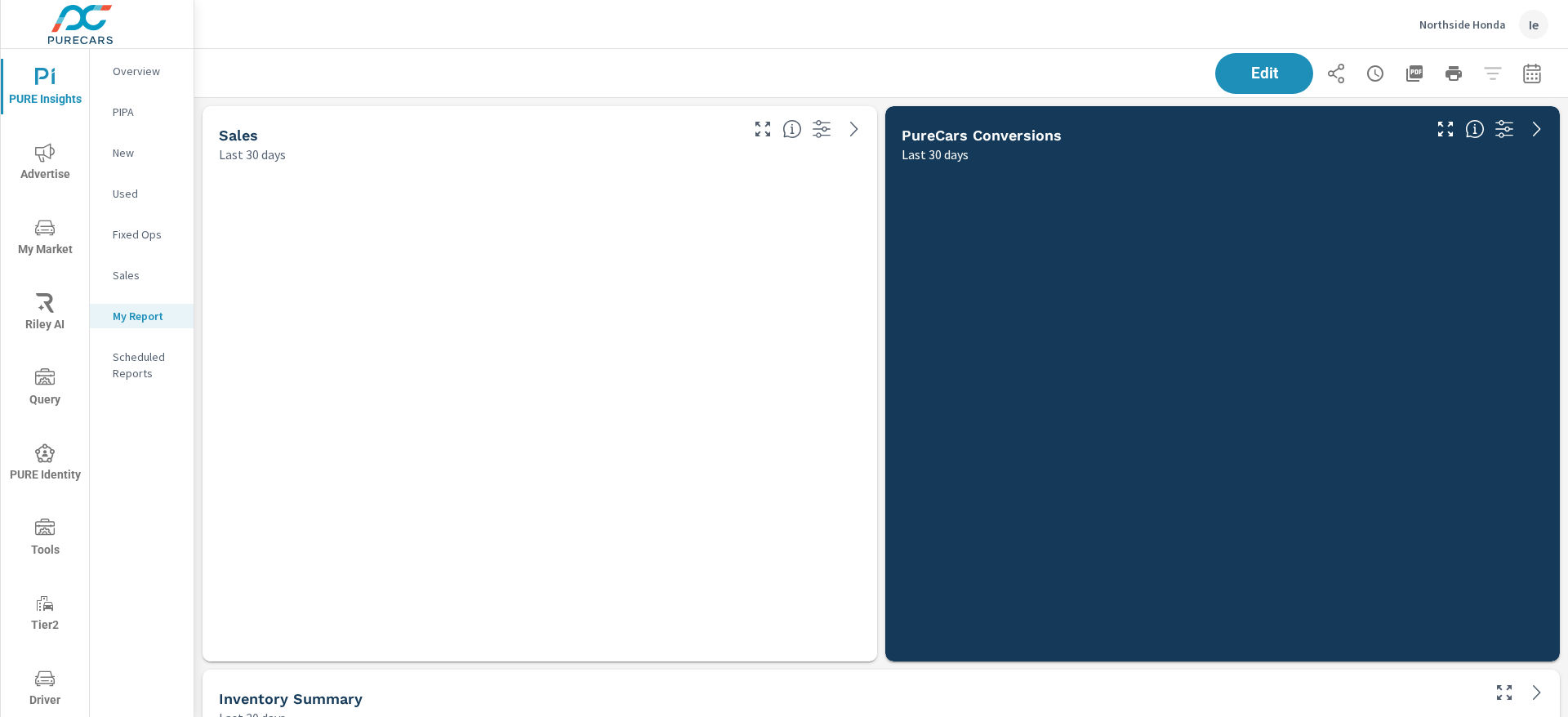 scroll, scrollTop: 8, scrollLeft: 8, axis: both 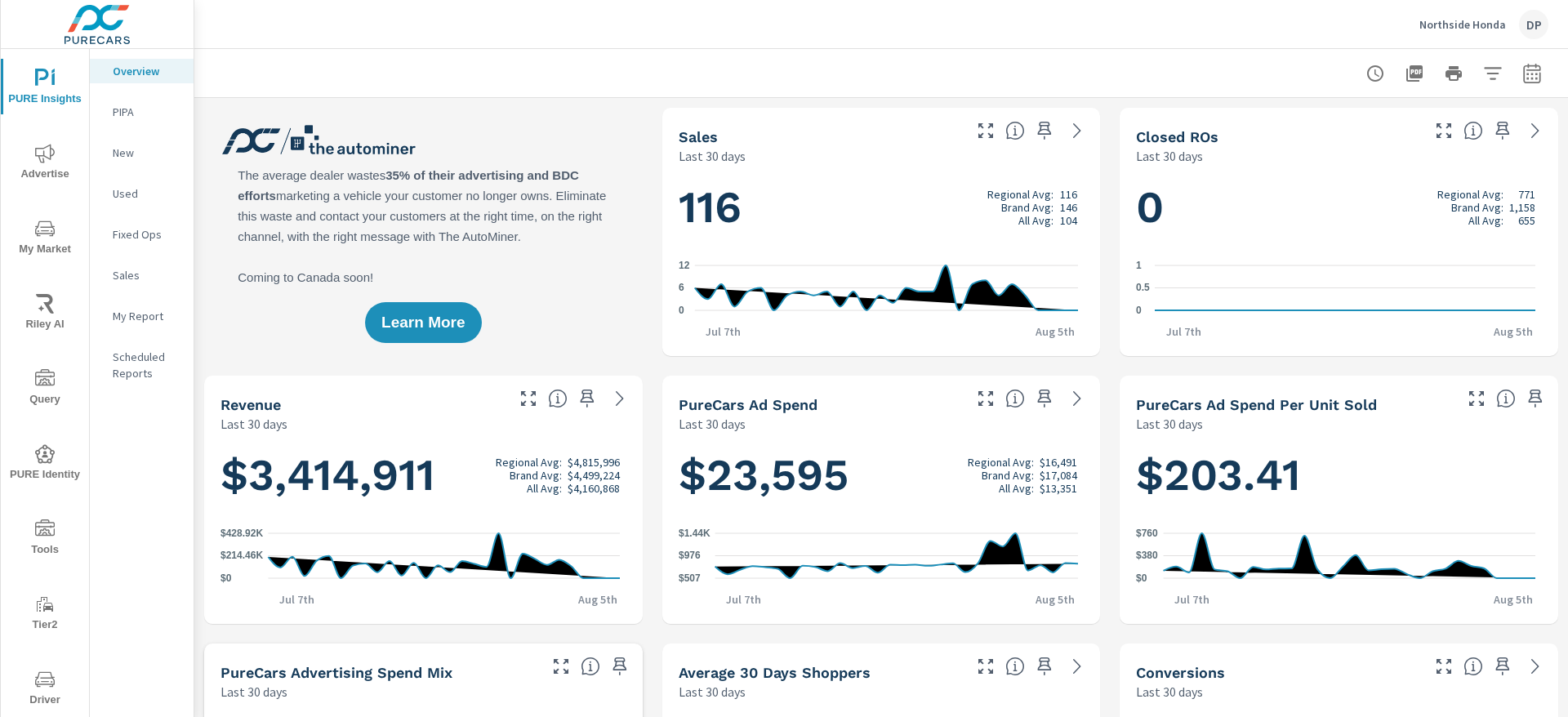 click on "PURE Identity" at bounding box center (45, 464) 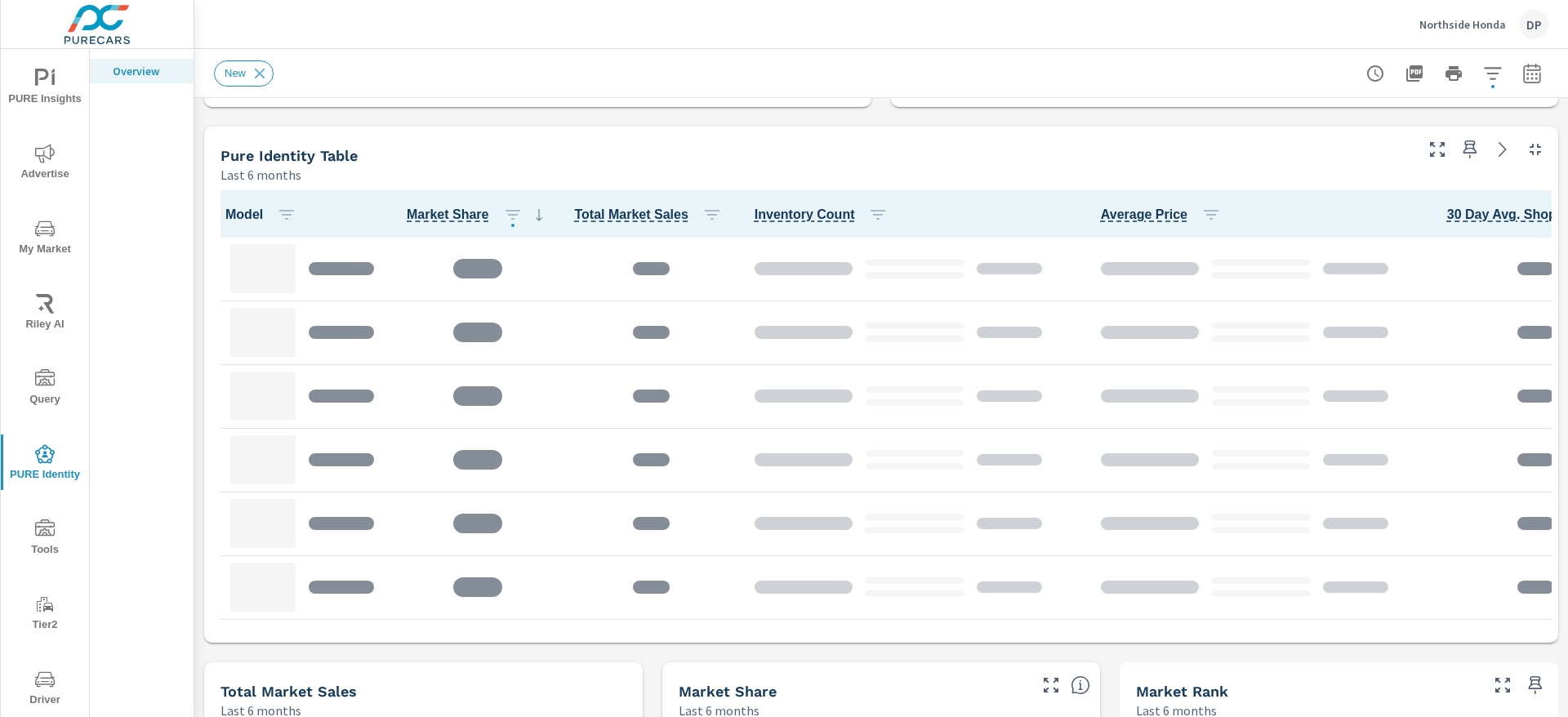 scroll, scrollTop: 612, scrollLeft: 0, axis: vertical 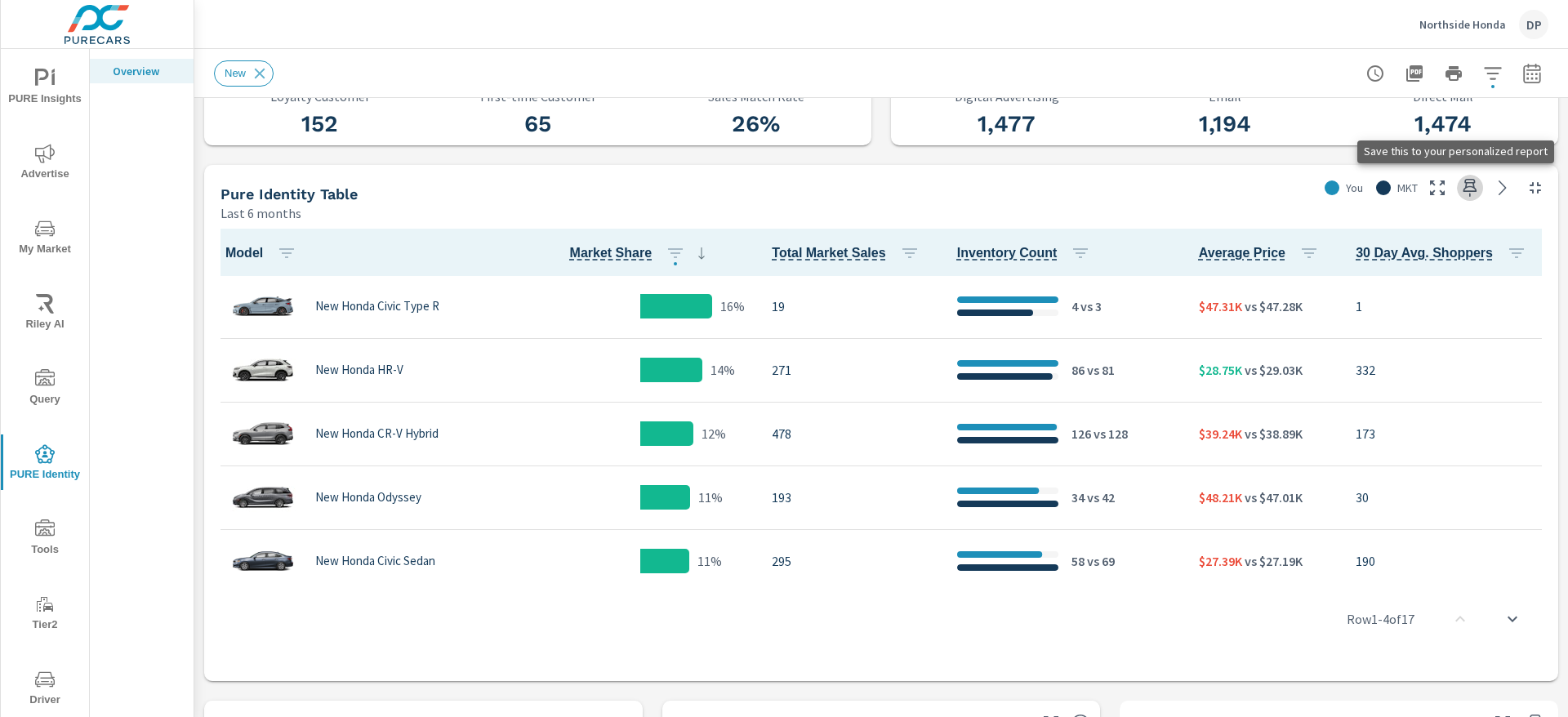 click 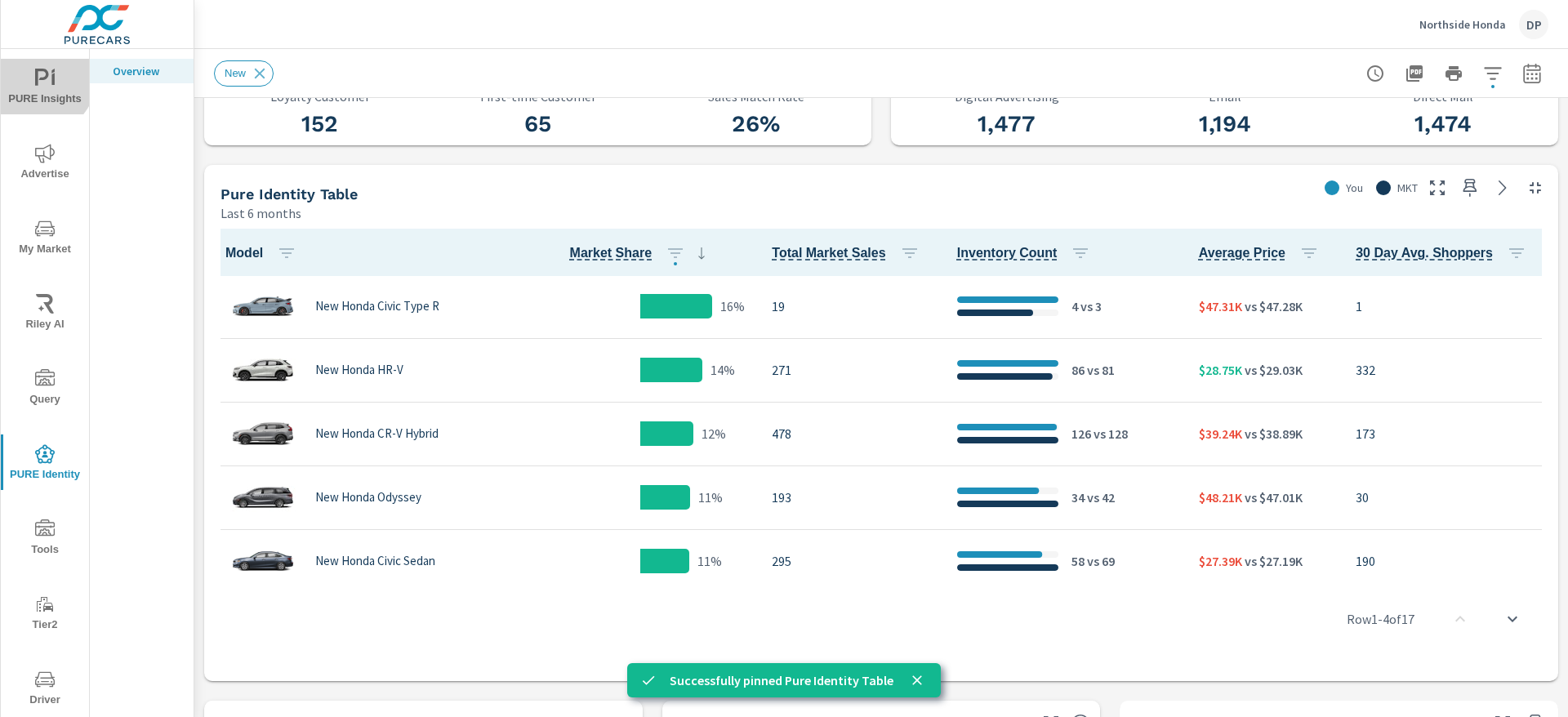 click 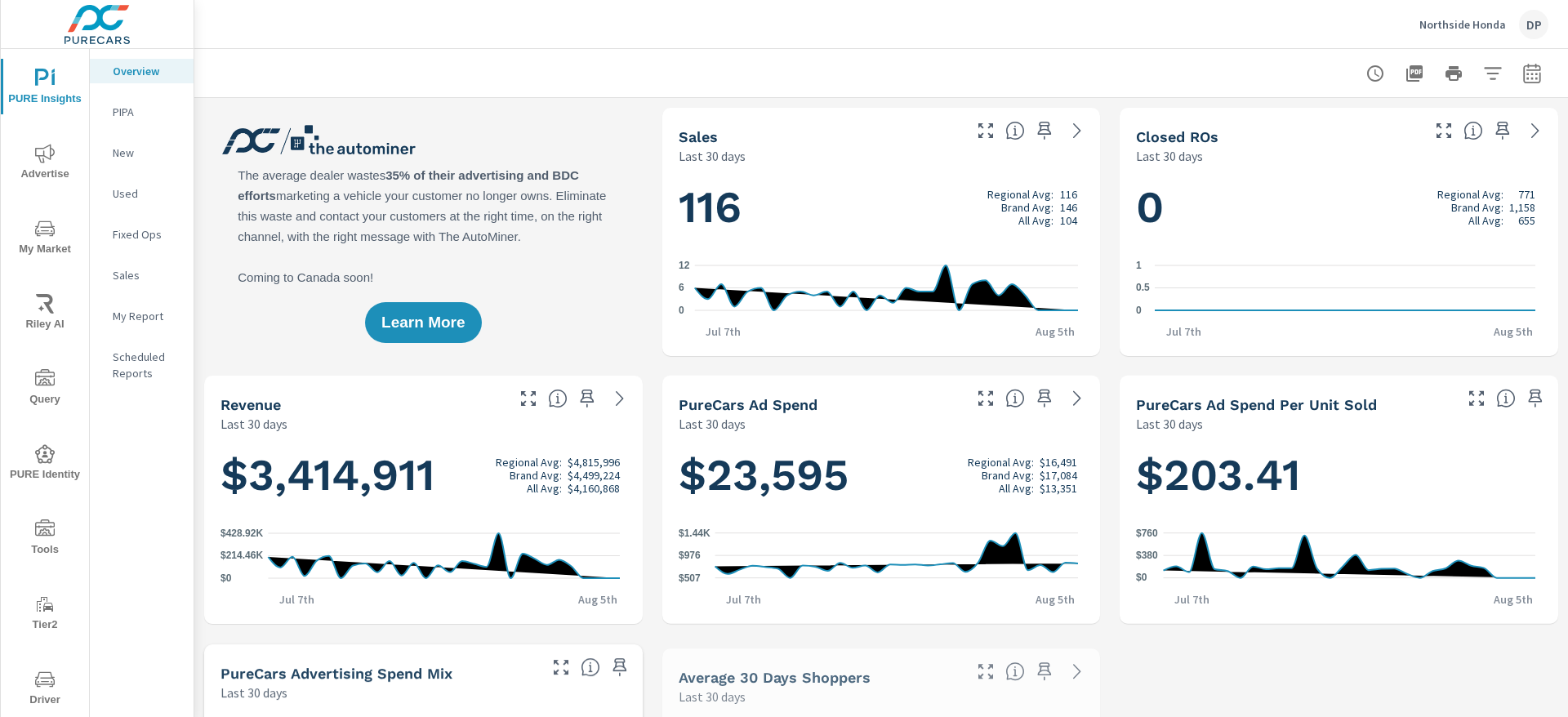 scroll, scrollTop: 1, scrollLeft: 0, axis: vertical 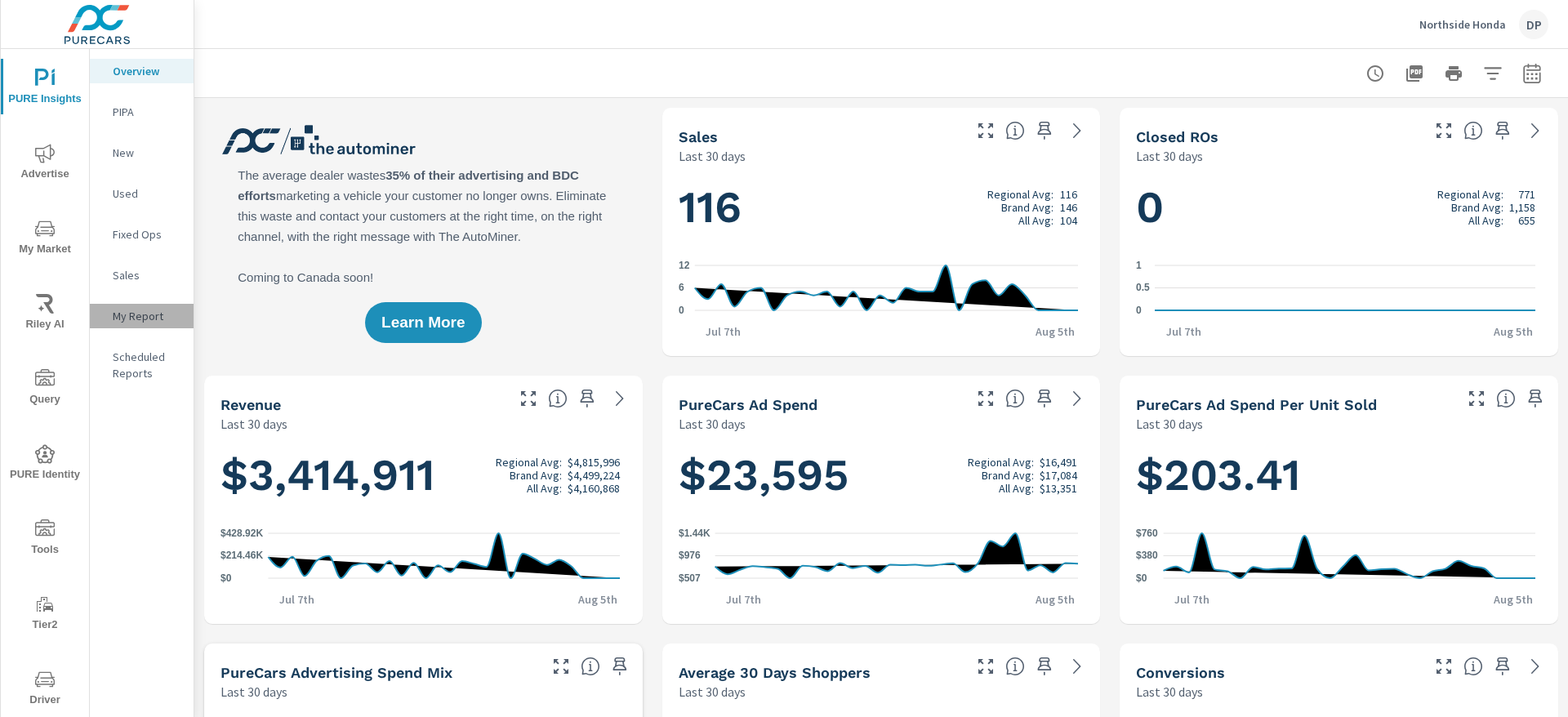 click on "My Report" at bounding box center (146, 316) 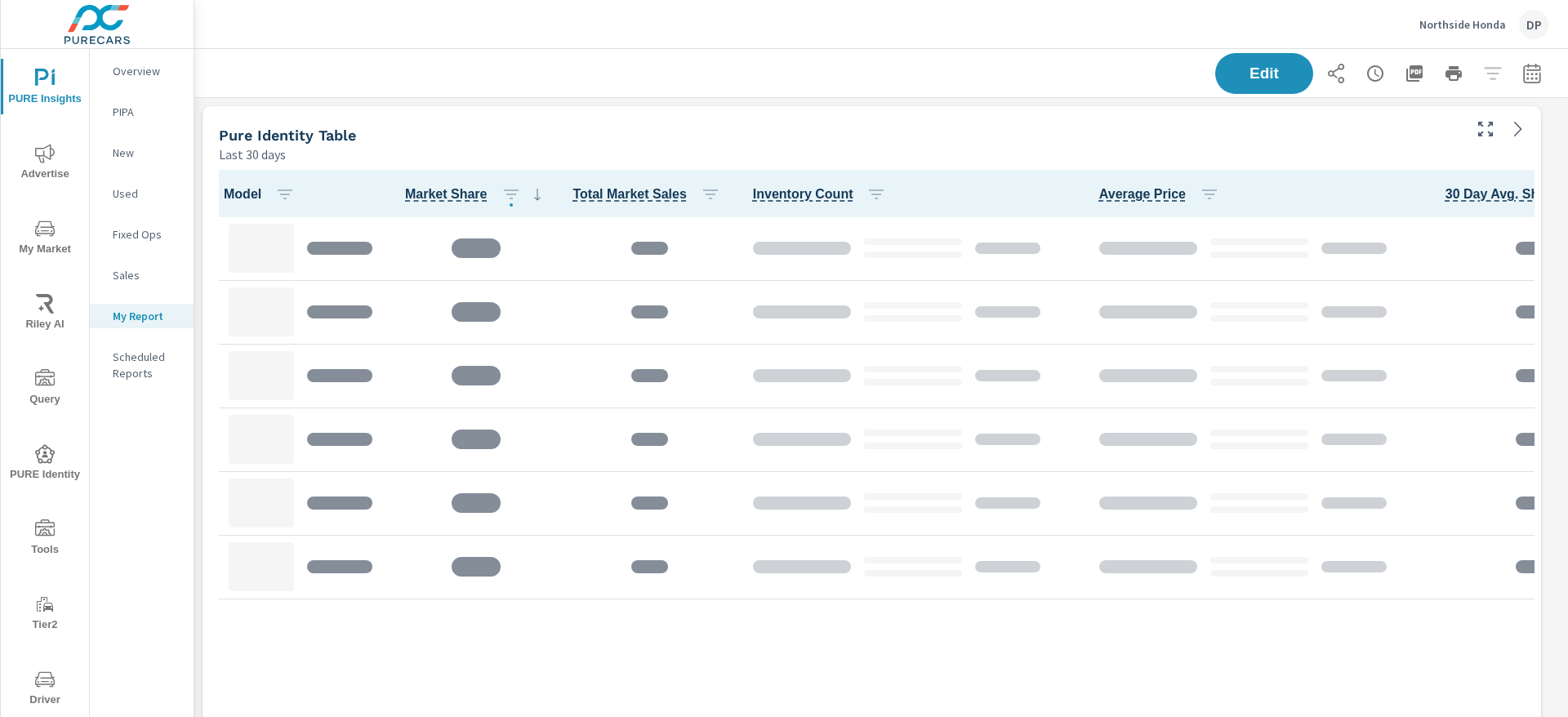 scroll, scrollTop: 8, scrollLeft: 8, axis: both 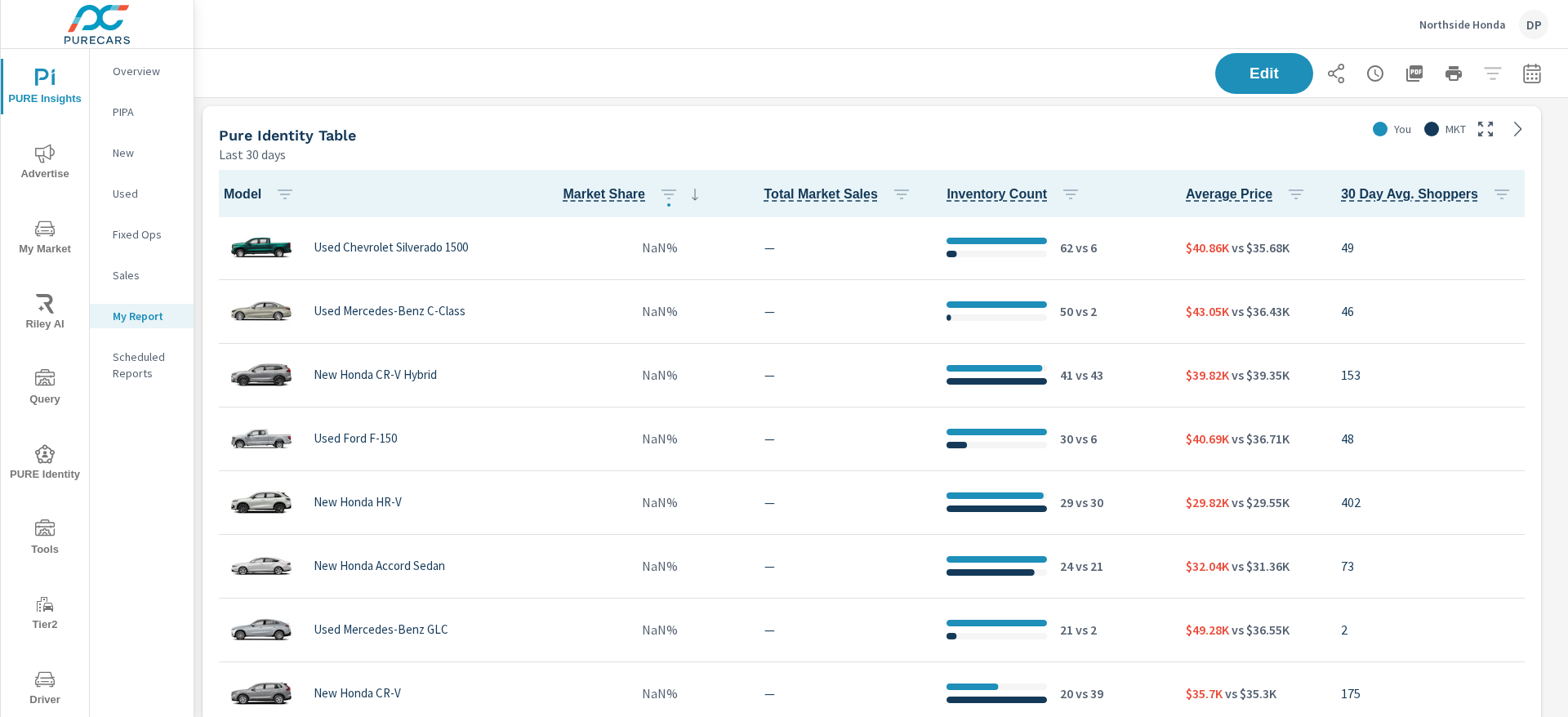 click on "PURE Identity" at bounding box center (45, 464) 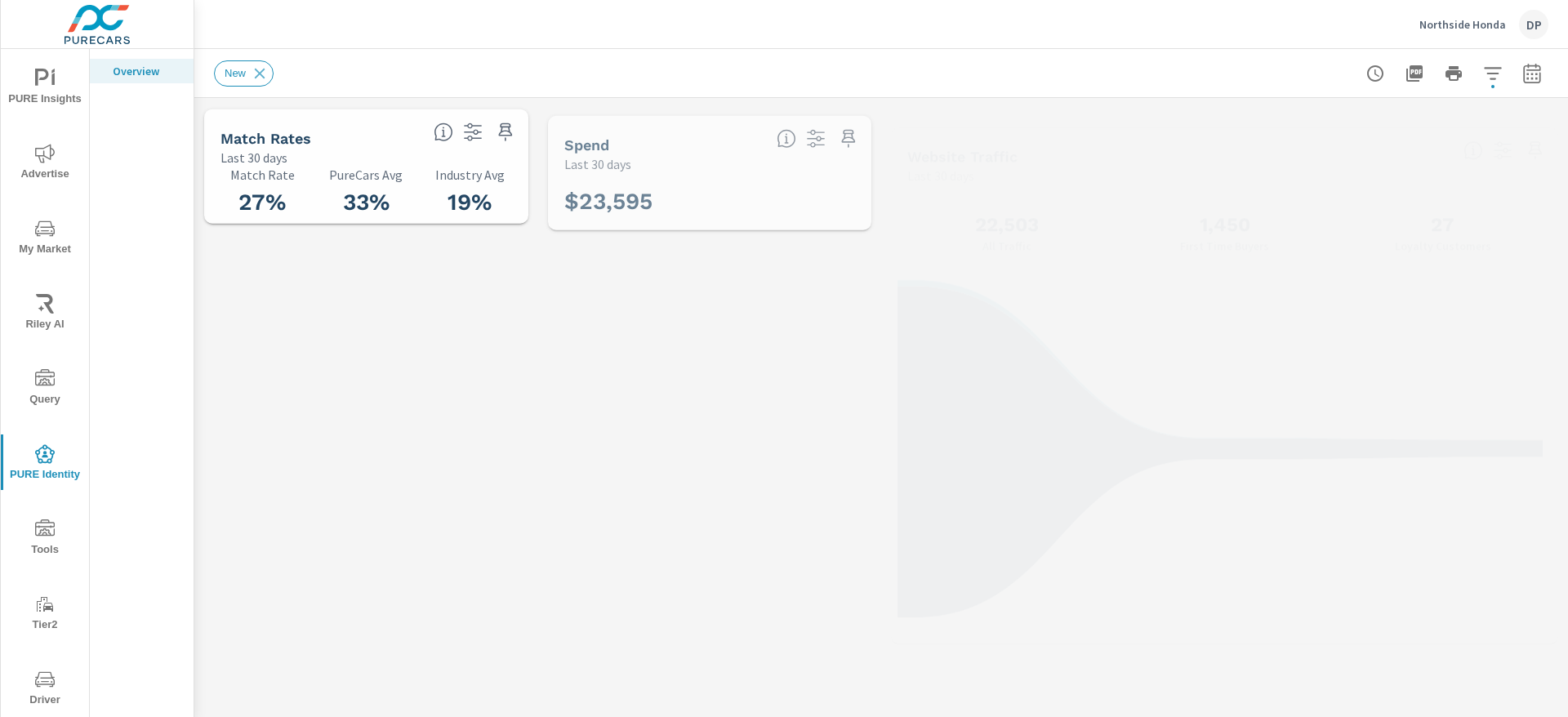 scroll, scrollTop: 1, scrollLeft: 0, axis: vertical 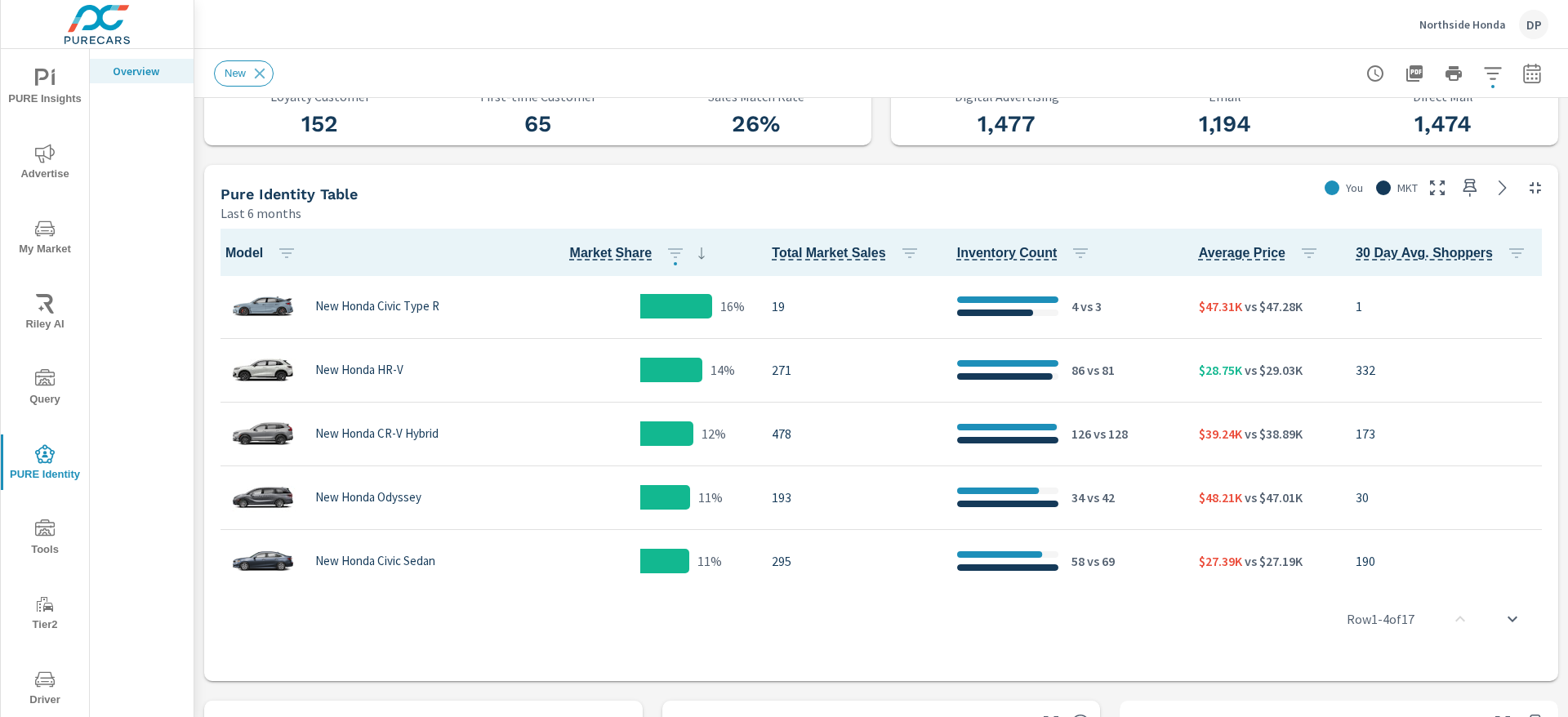 click on "PURE Insights" at bounding box center (45, 88) 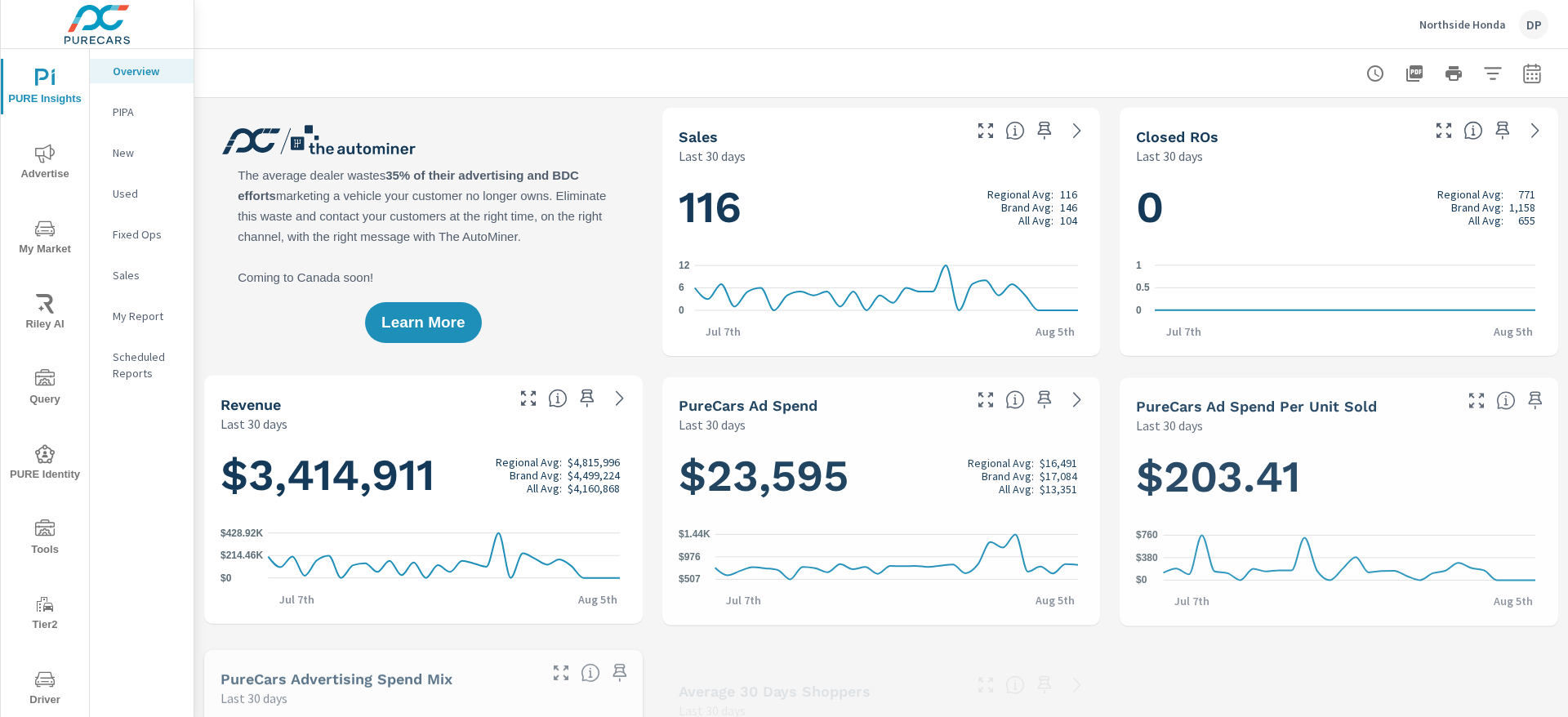 scroll, scrollTop: 1, scrollLeft: 0, axis: vertical 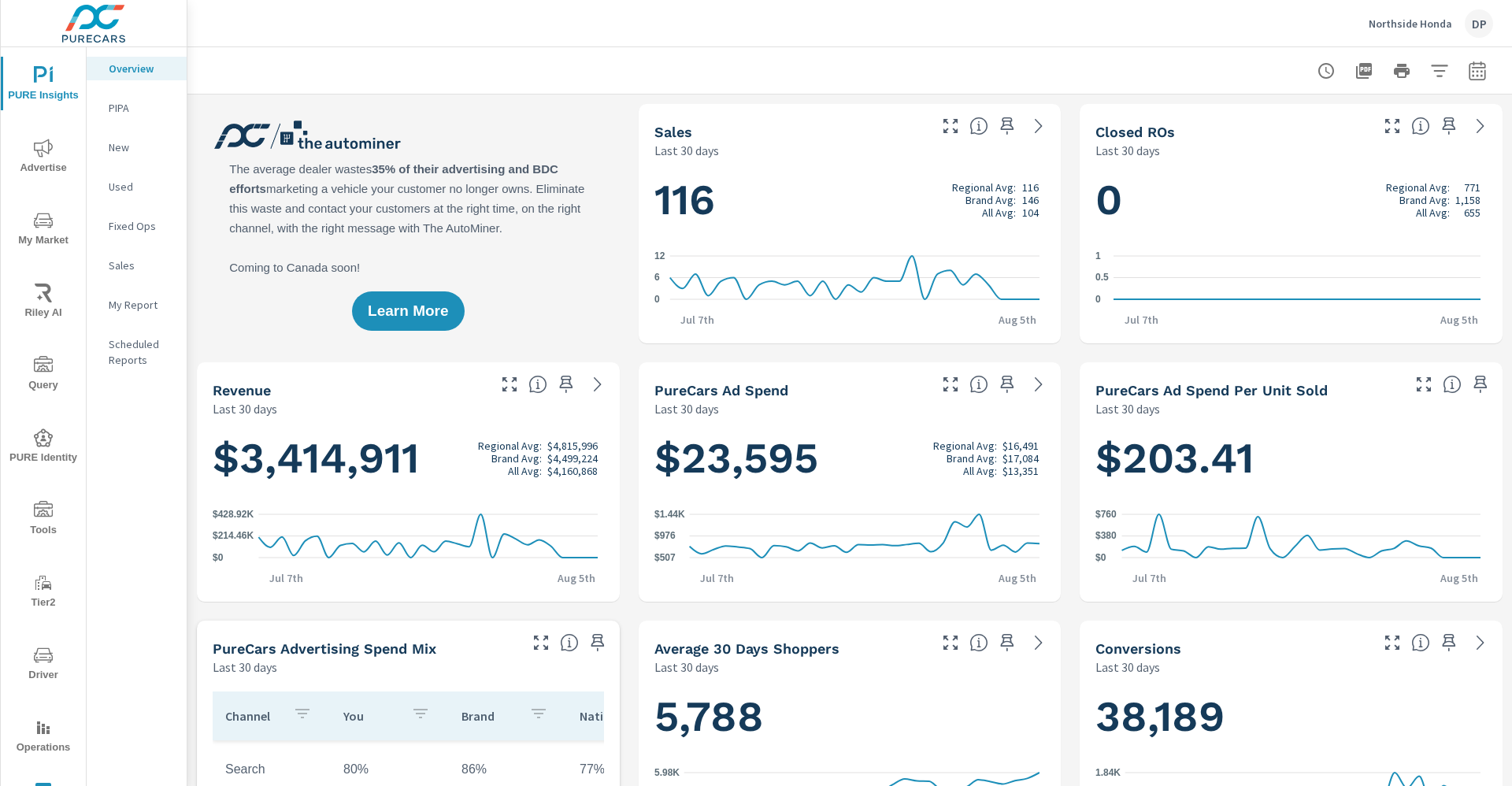 click on "PURE Identity" at bounding box center (43, 446) 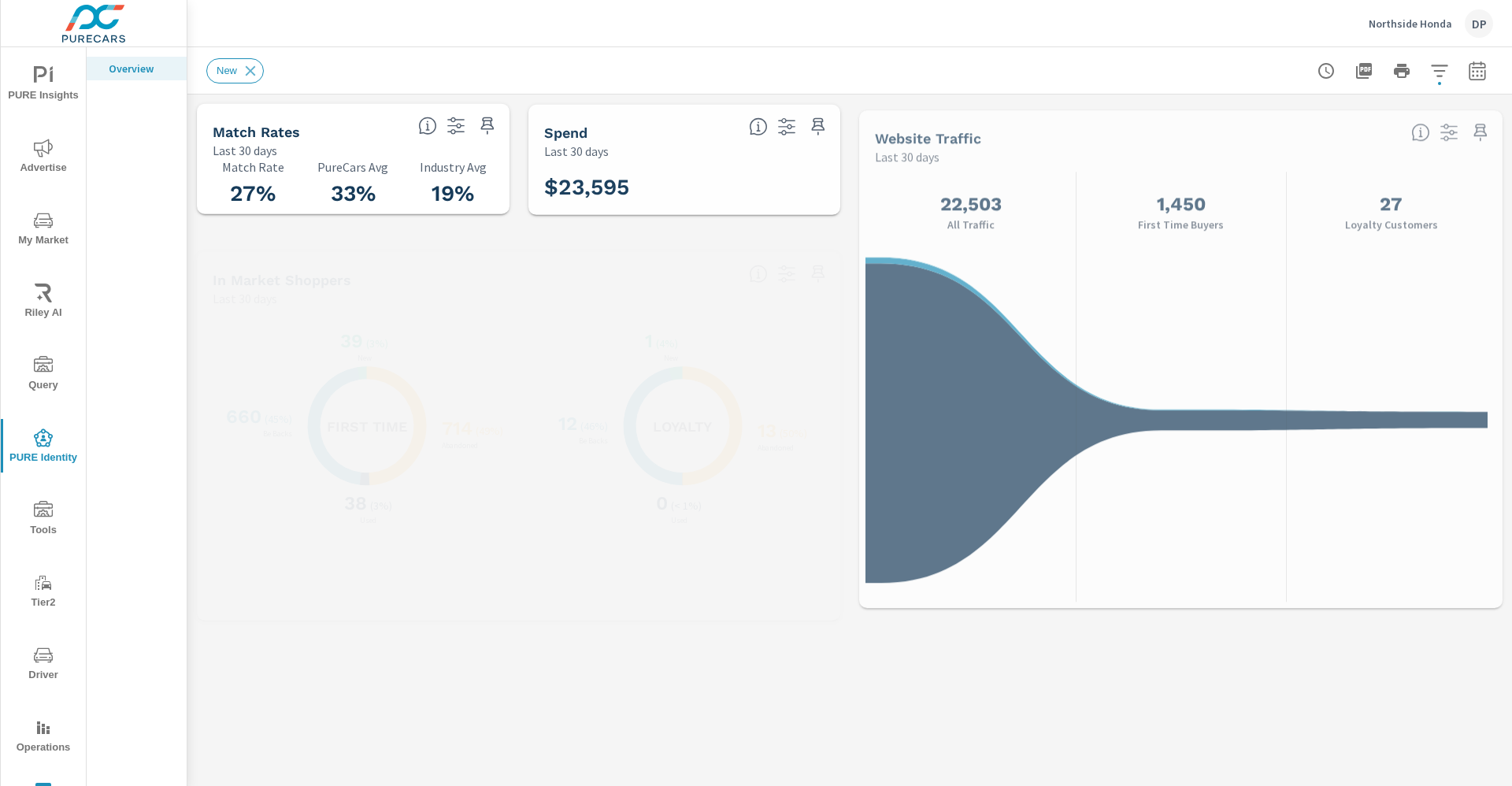 scroll, scrollTop: 1, scrollLeft: 0, axis: vertical 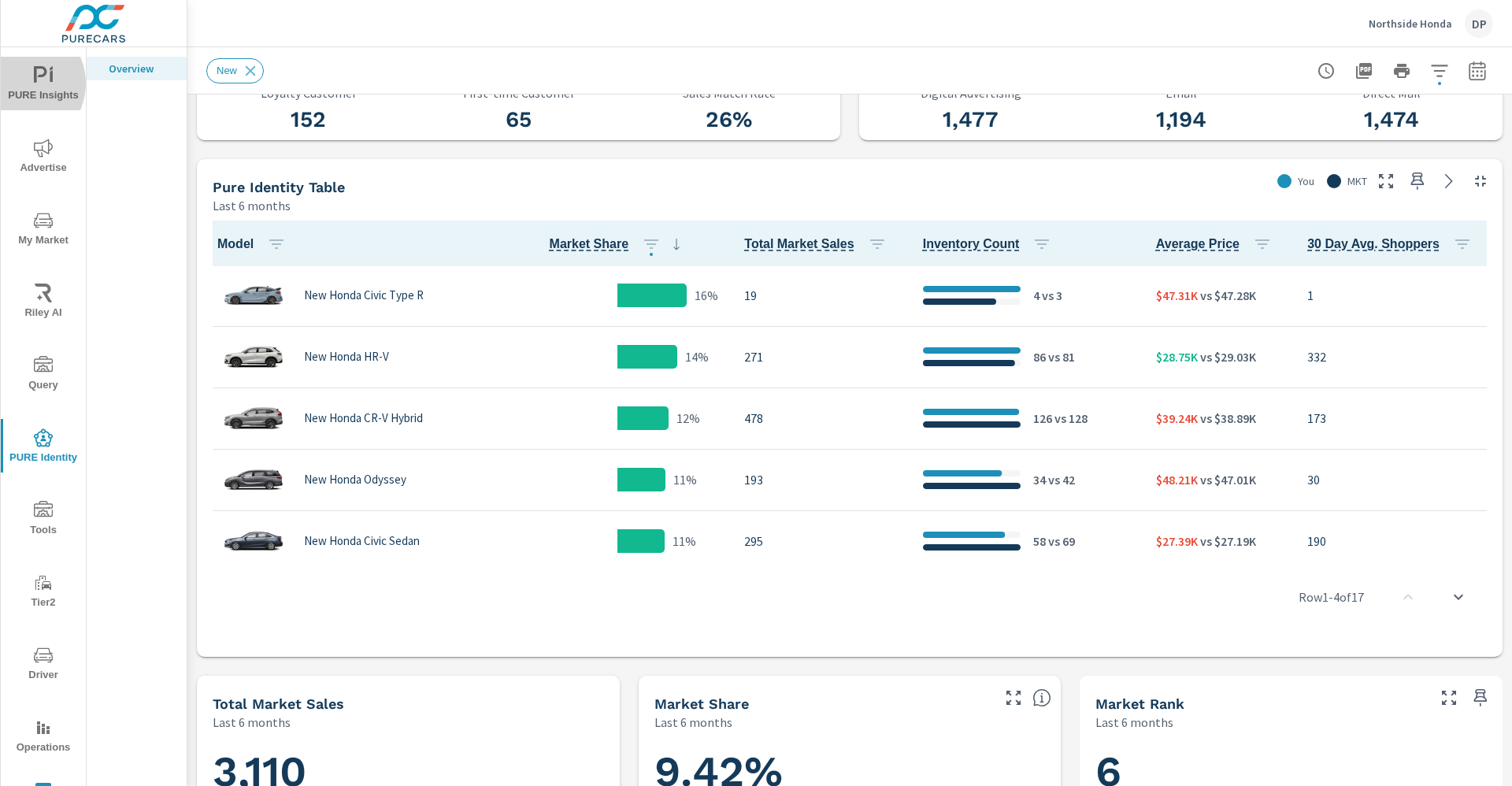 click on "PURE Insights" at bounding box center [43, 85] 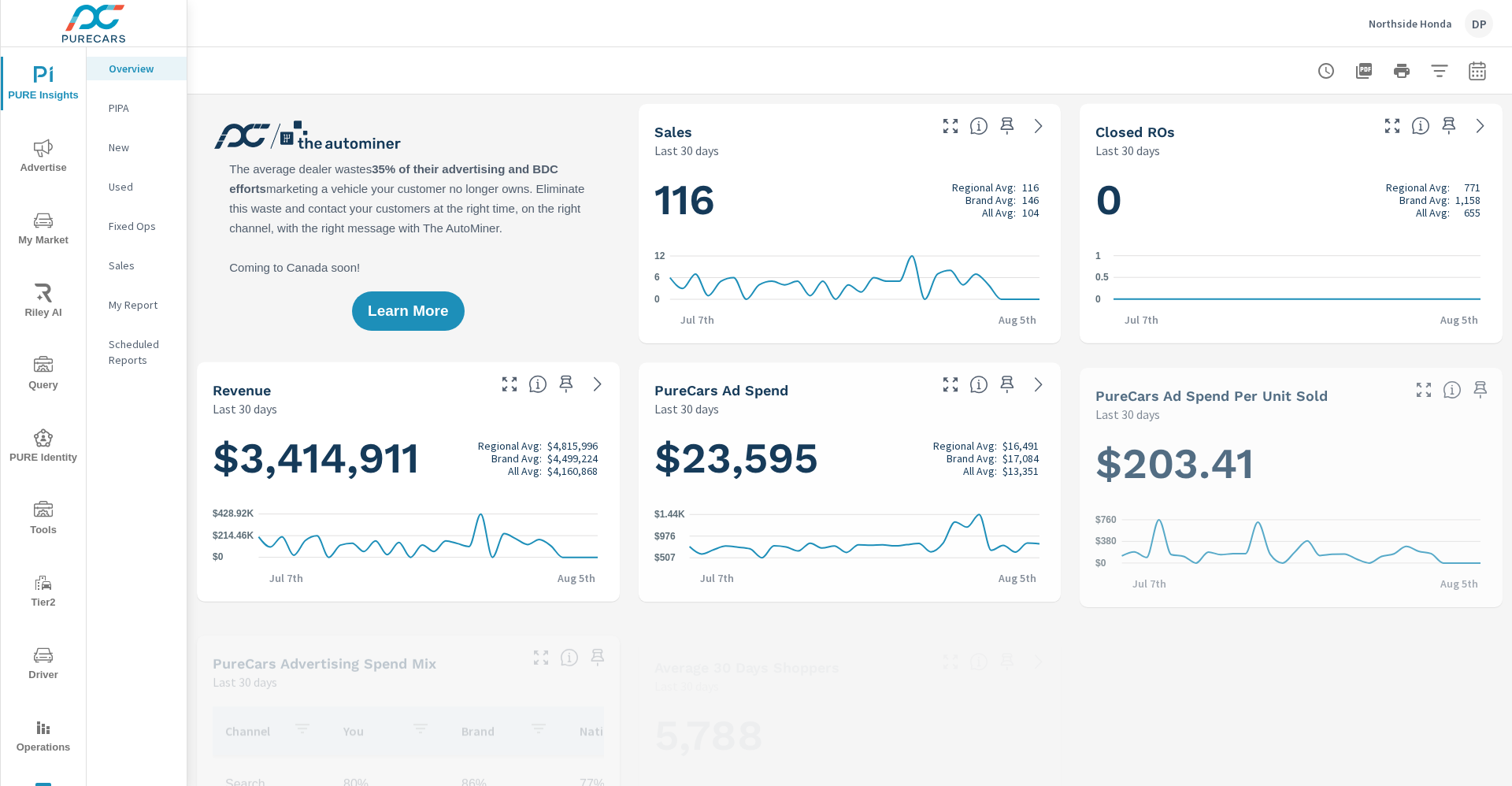 click on "My Report" at bounding box center [141, 305] 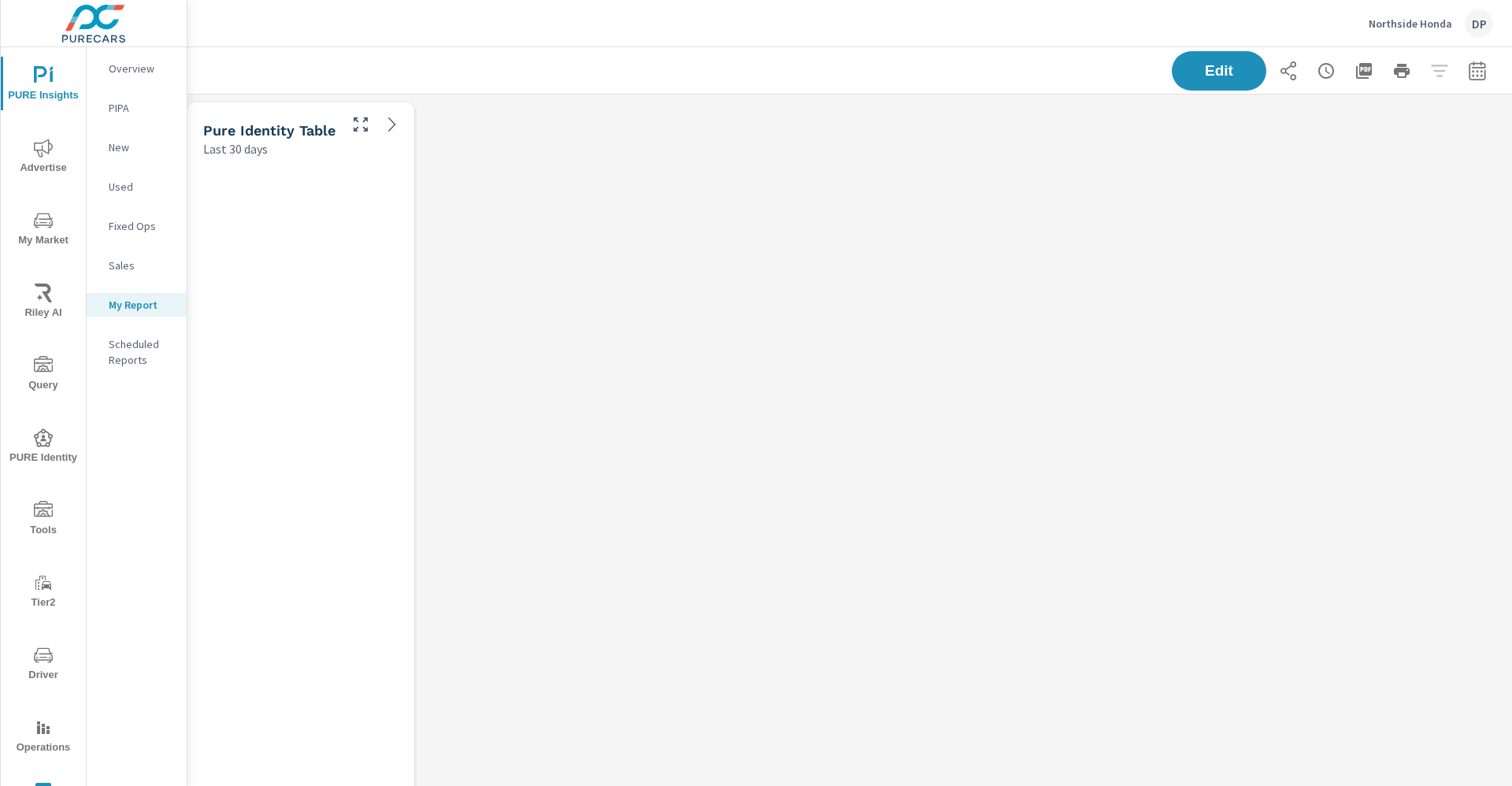scroll, scrollTop: 8, scrollLeft: 8, axis: both 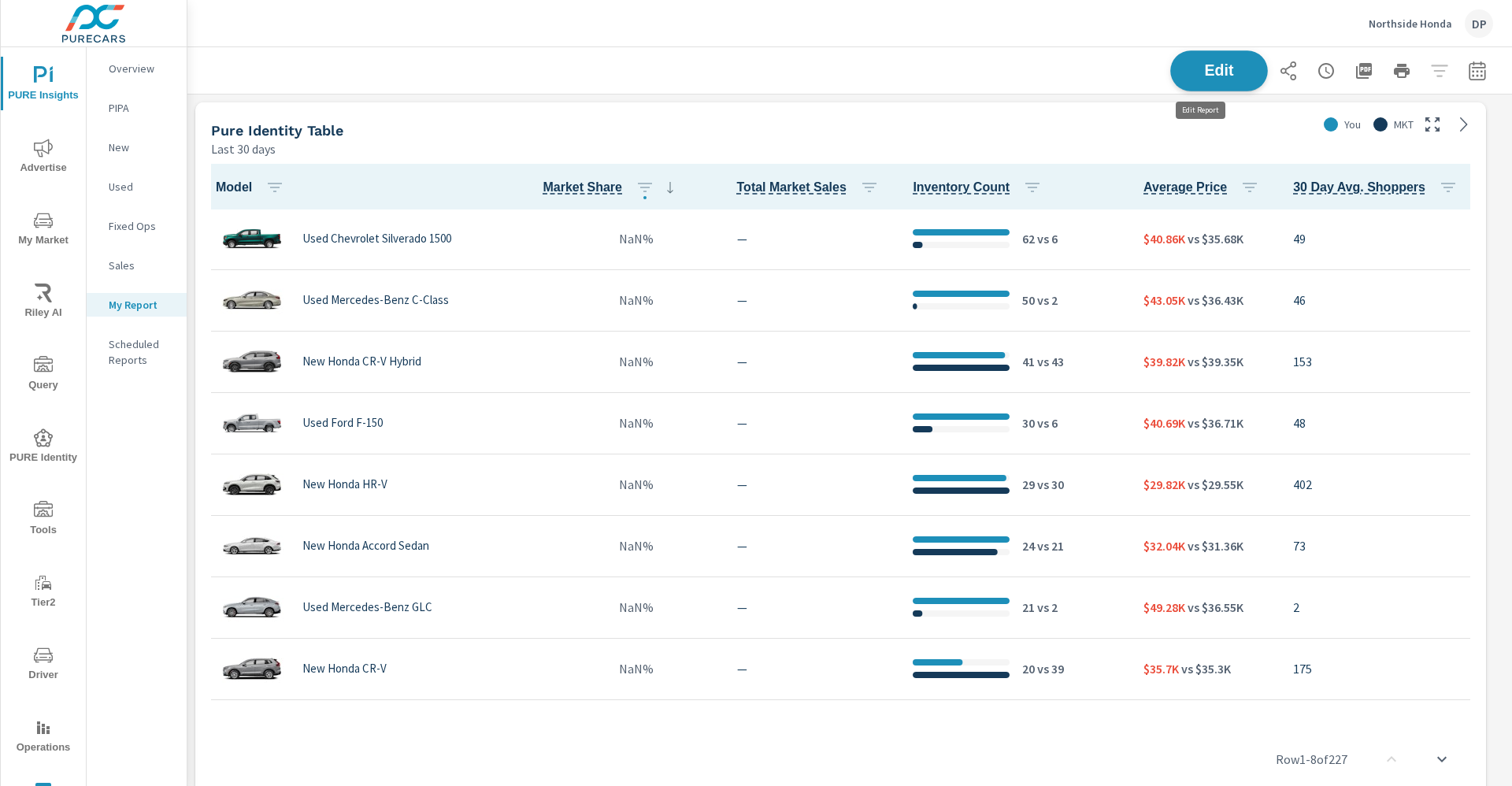 click on "Edit" at bounding box center [1219, 70] 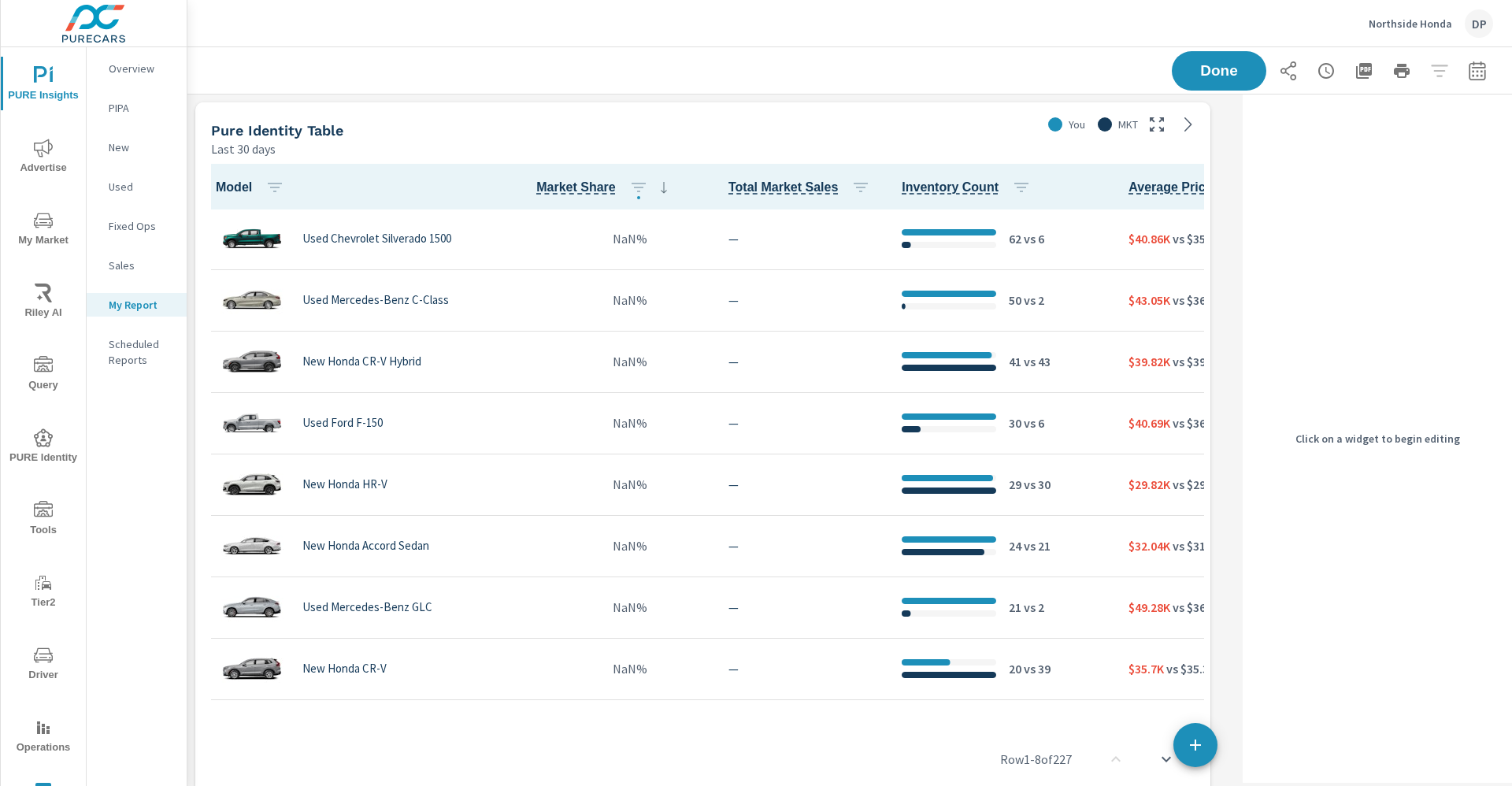 scroll, scrollTop: 769, scrollLeft: 1068, axis: both 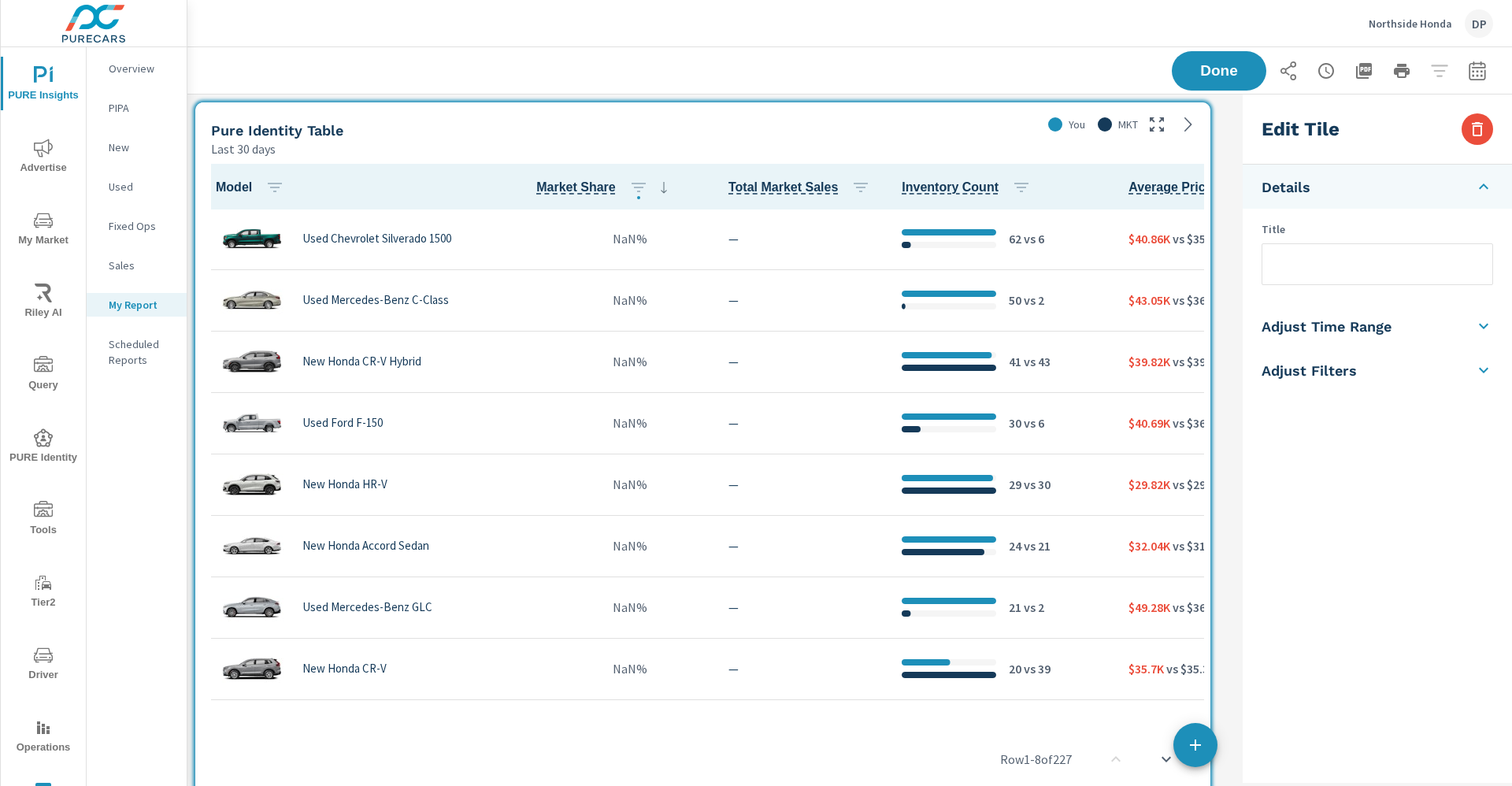 click on "Adjust Time Range" at bounding box center (1326, 326) 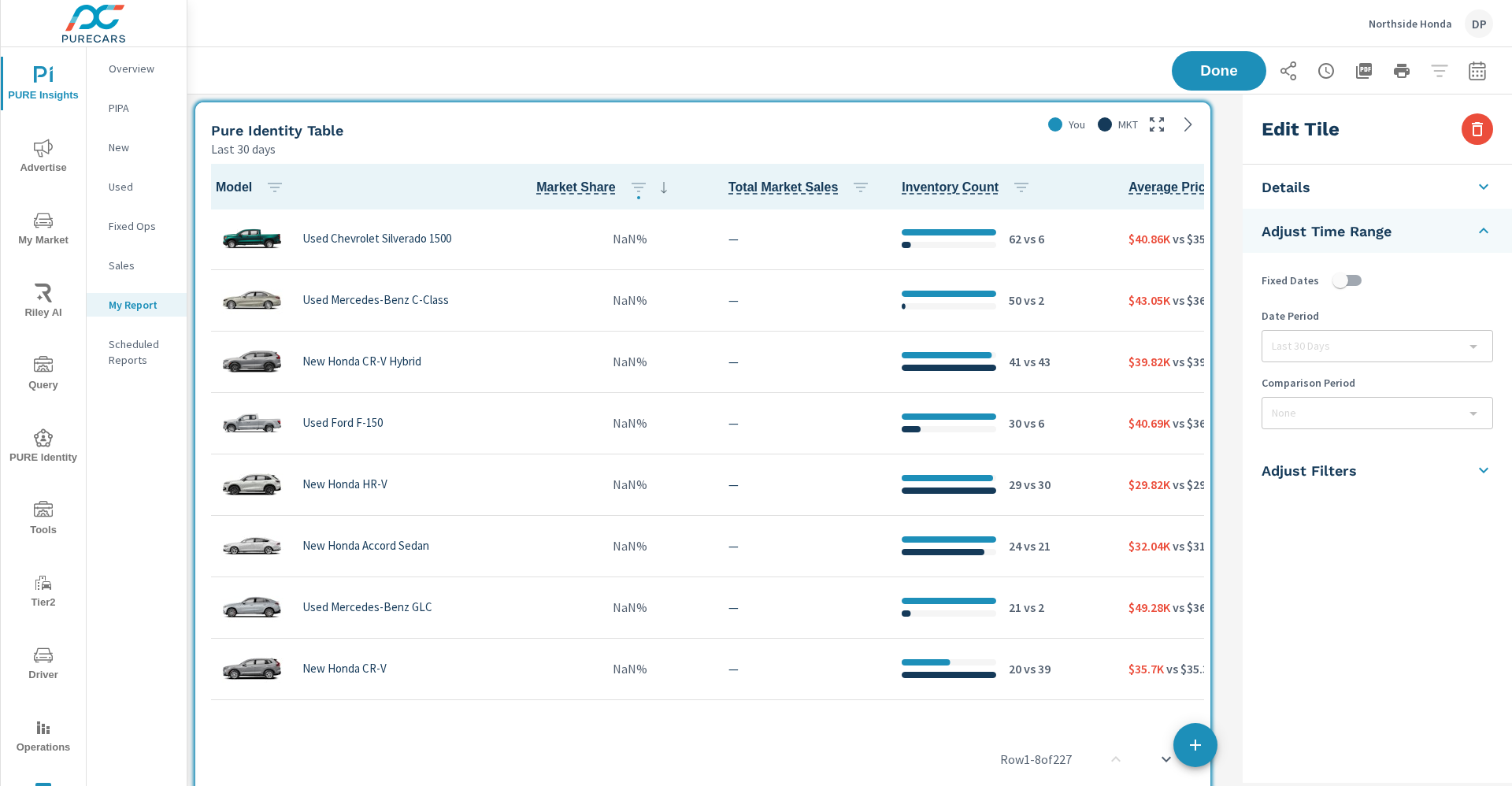 click on "Adjust Filters" at bounding box center (1377, 470) 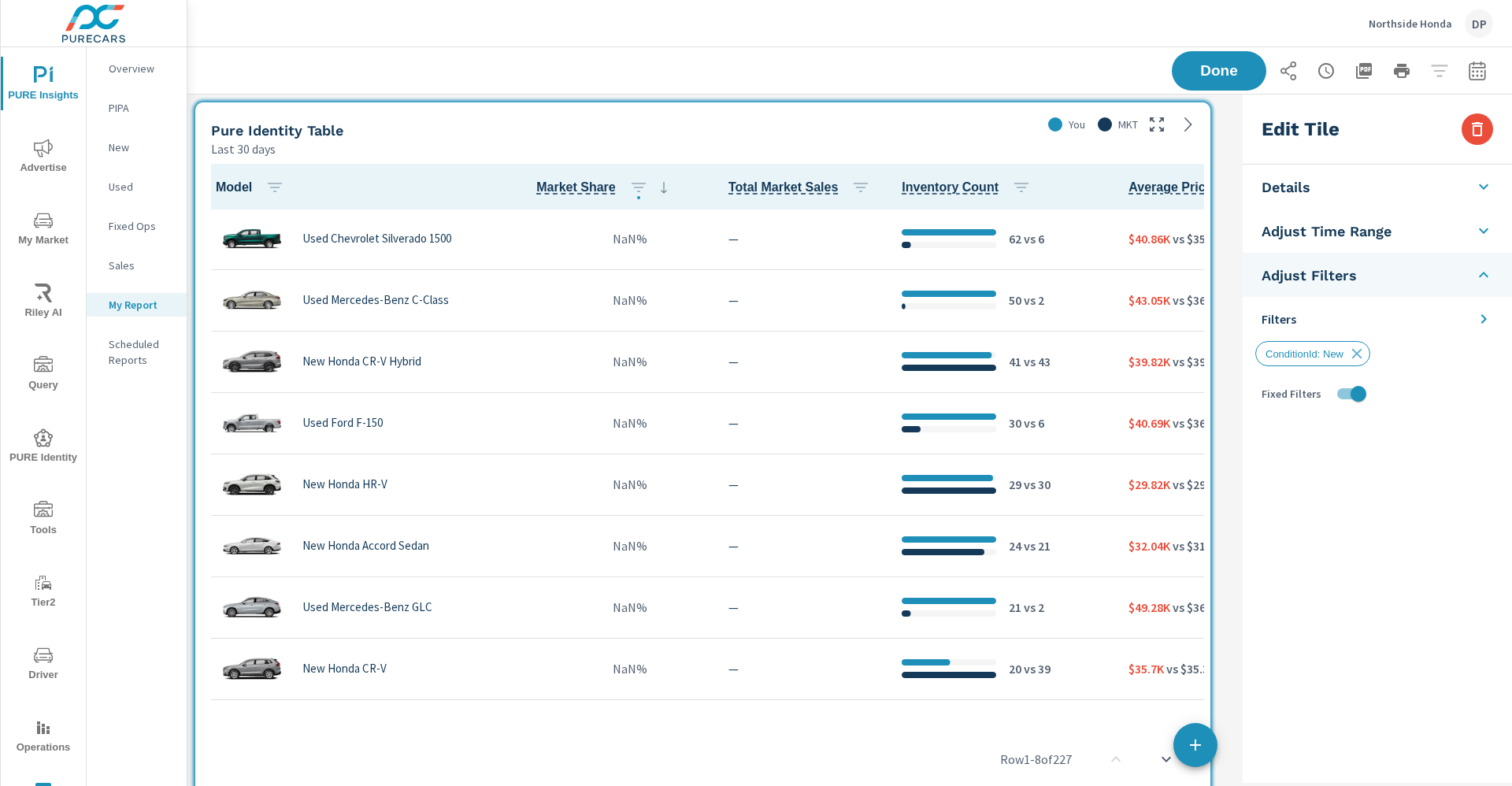 click on "Filters" at bounding box center [1377, 319] 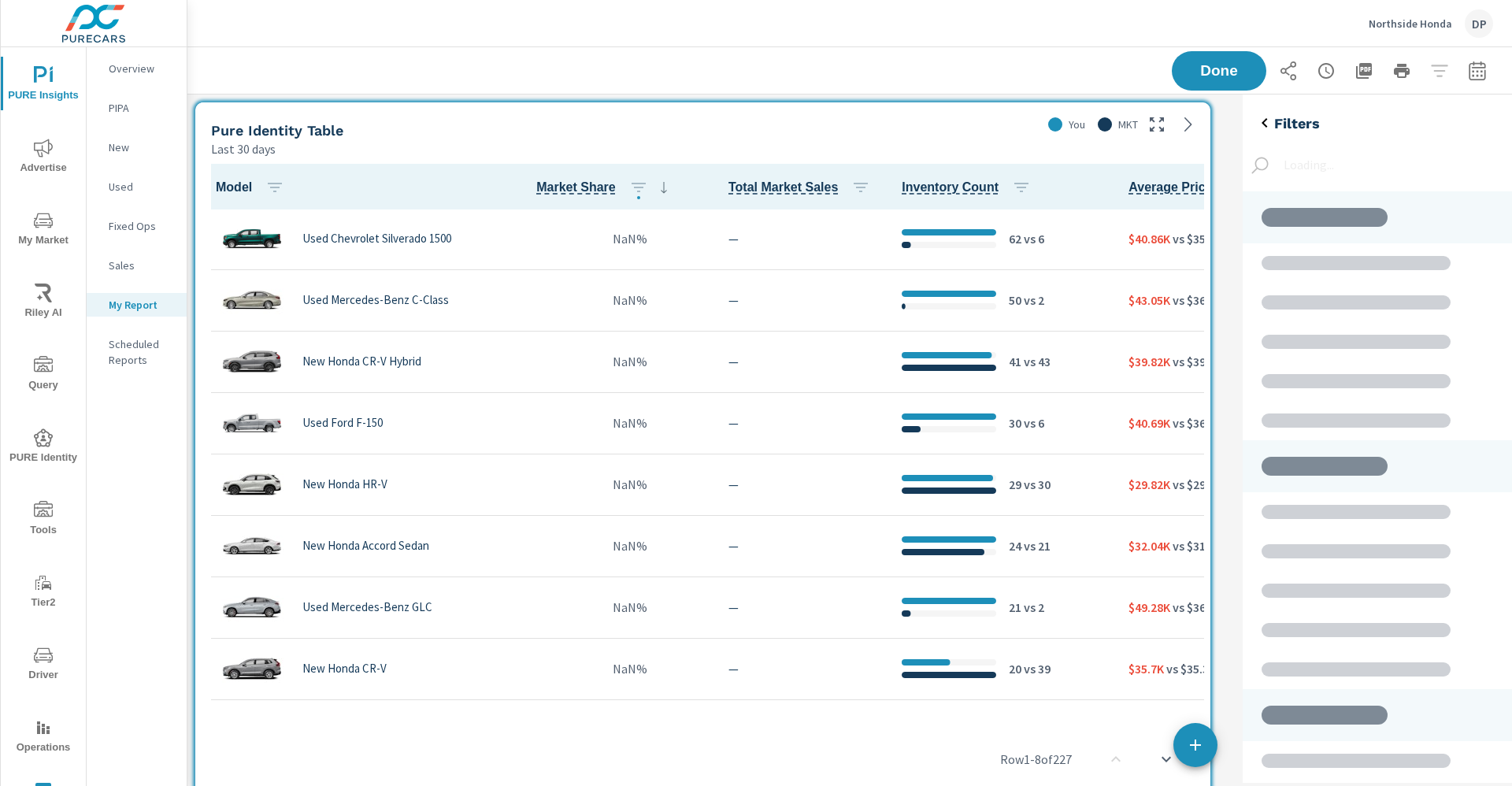 scroll, scrollTop: 8, scrollLeft: 8, axis: both 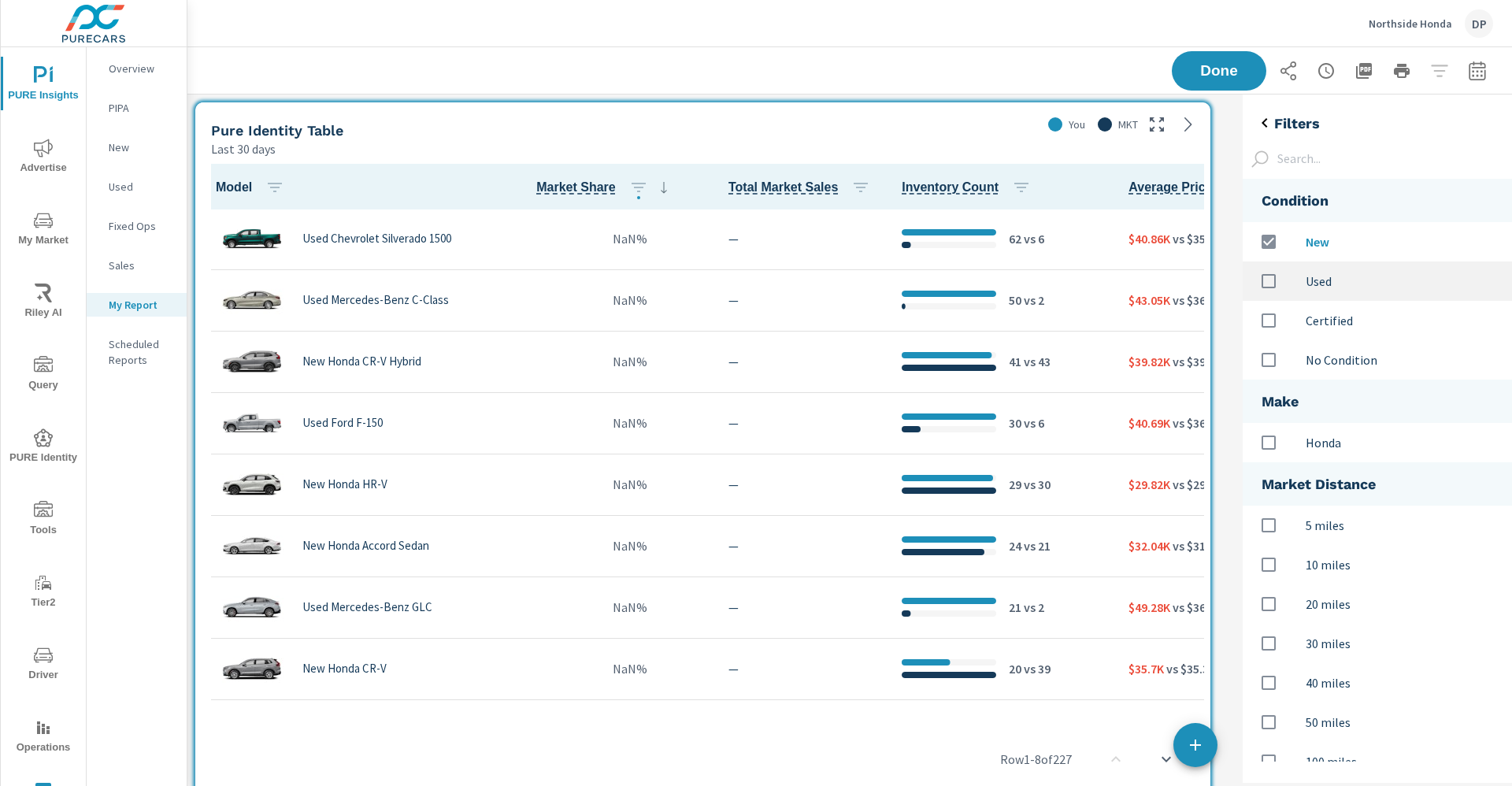 click on "Used" at bounding box center [1403, 281] 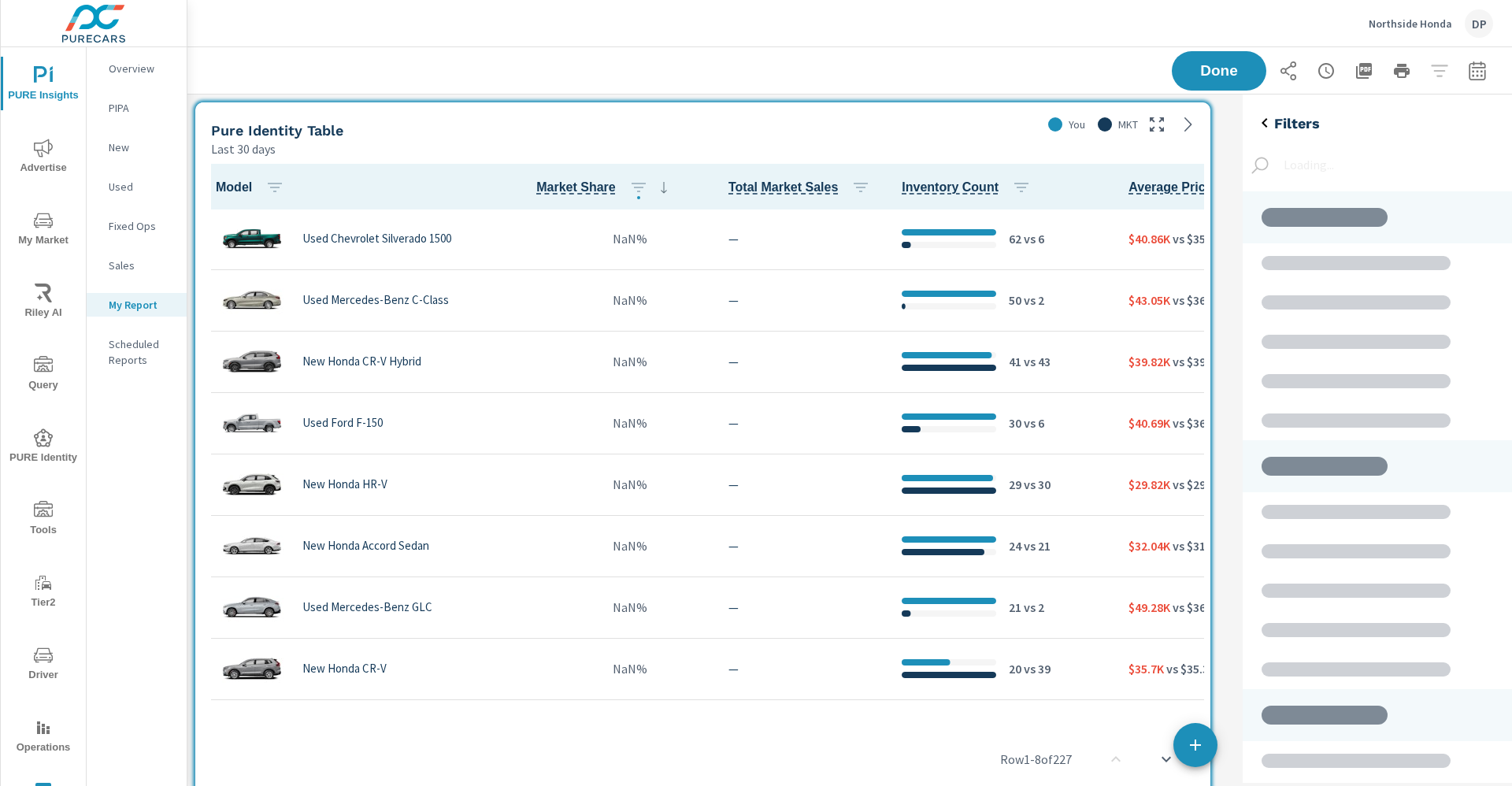 scroll, scrollTop: 8, scrollLeft: 8, axis: both 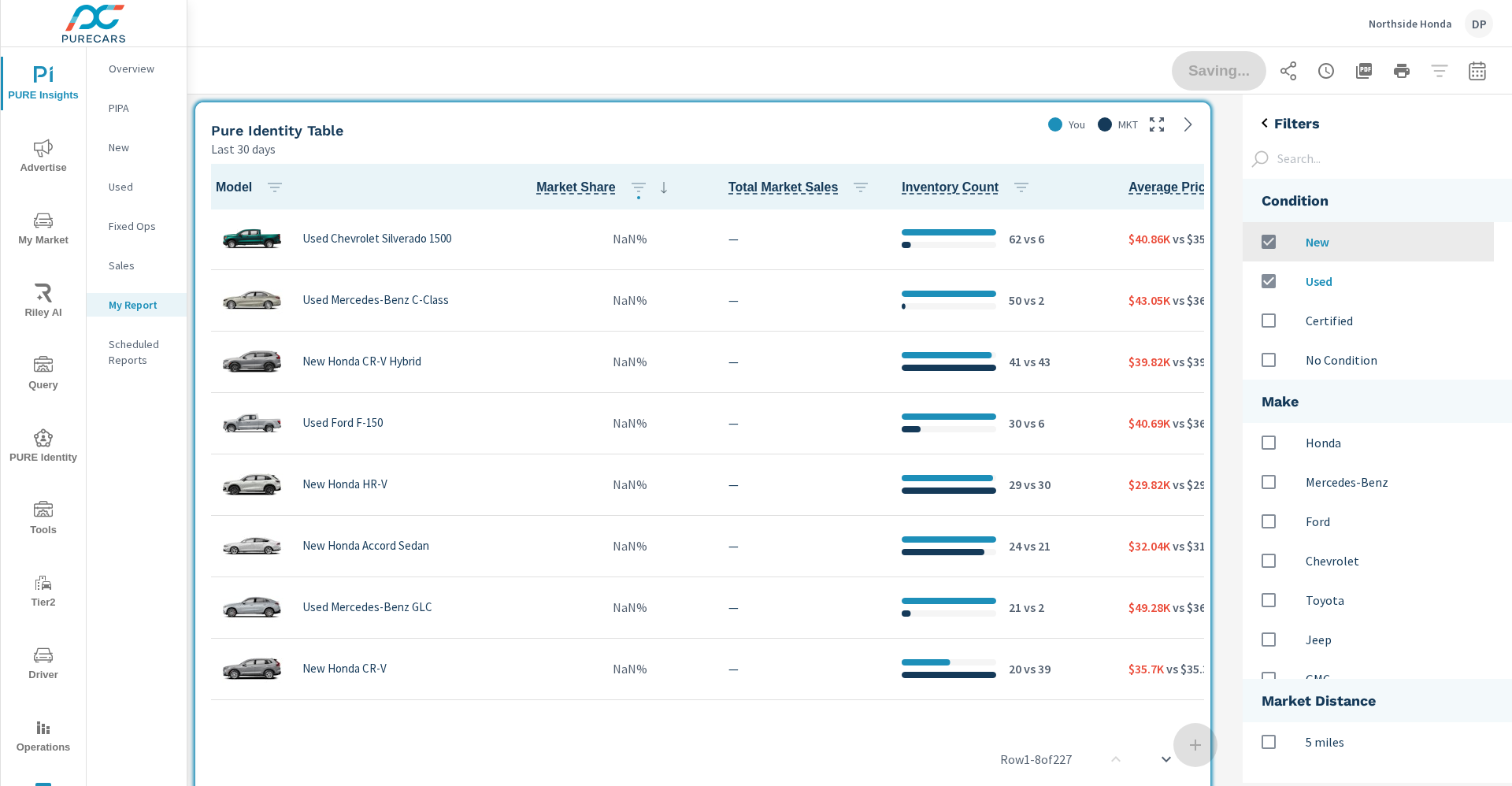 click at bounding box center [1269, 242] 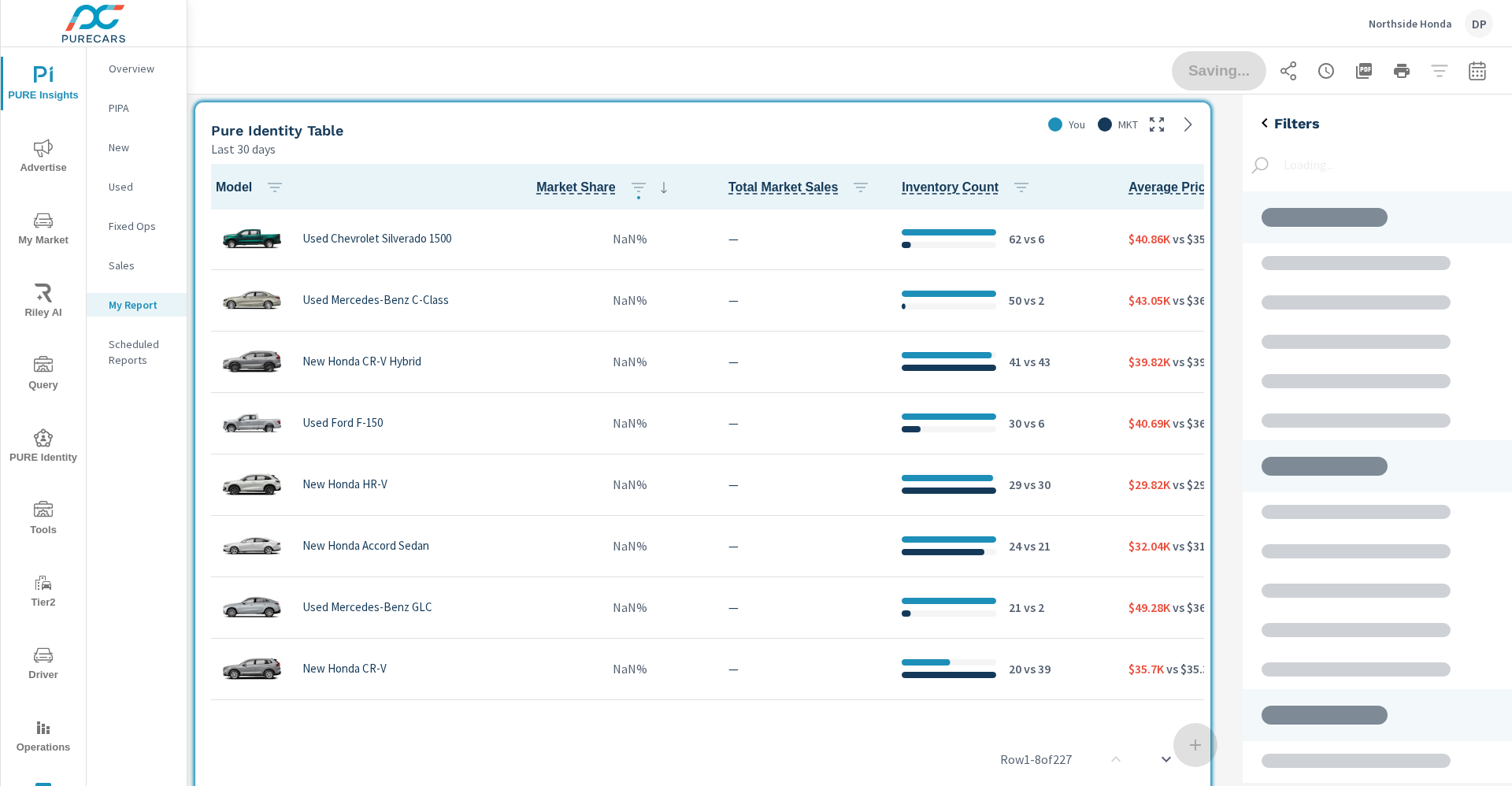 scroll, scrollTop: 8, scrollLeft: 8, axis: both 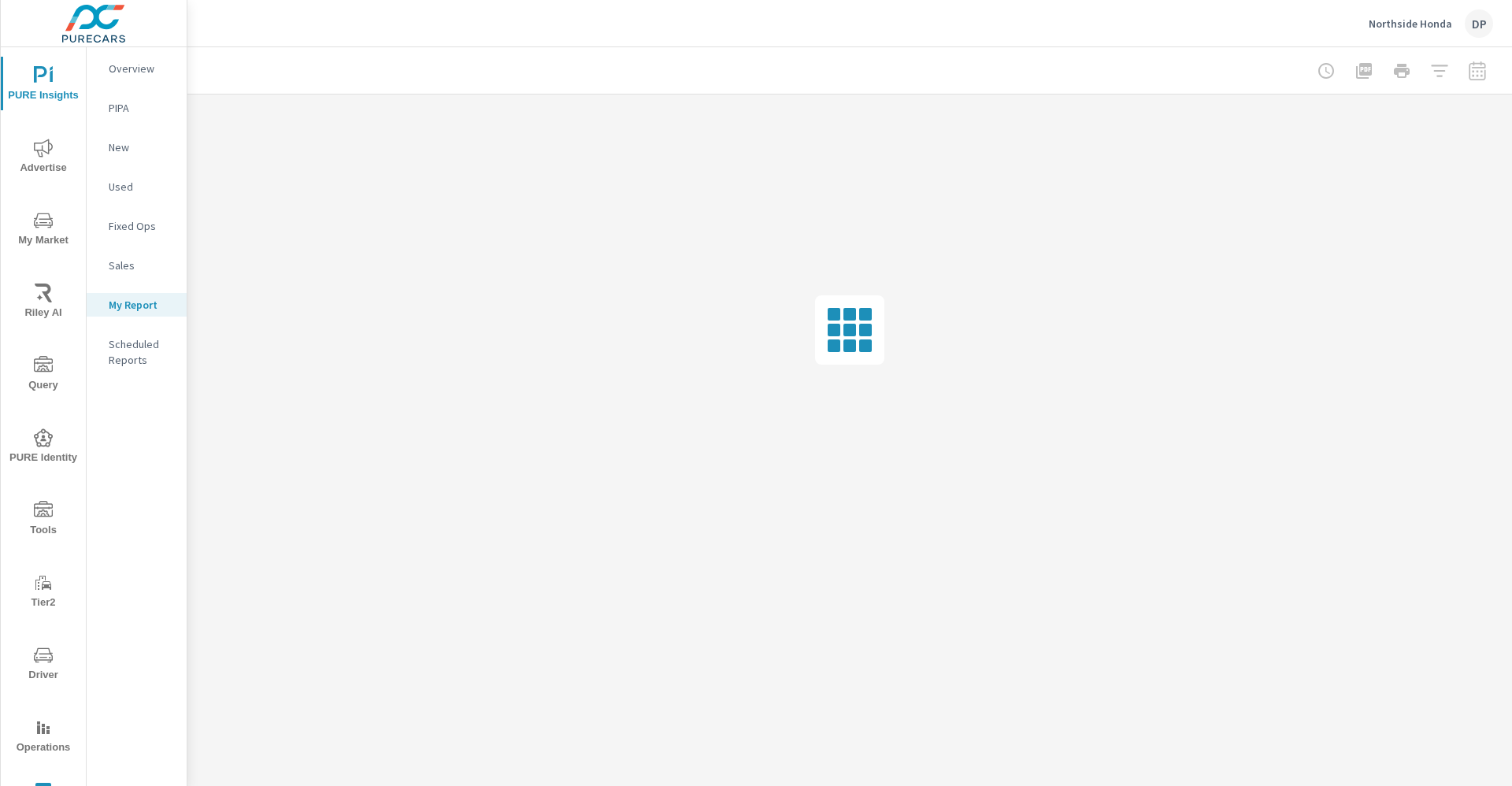 click at bounding box center [850, 70] 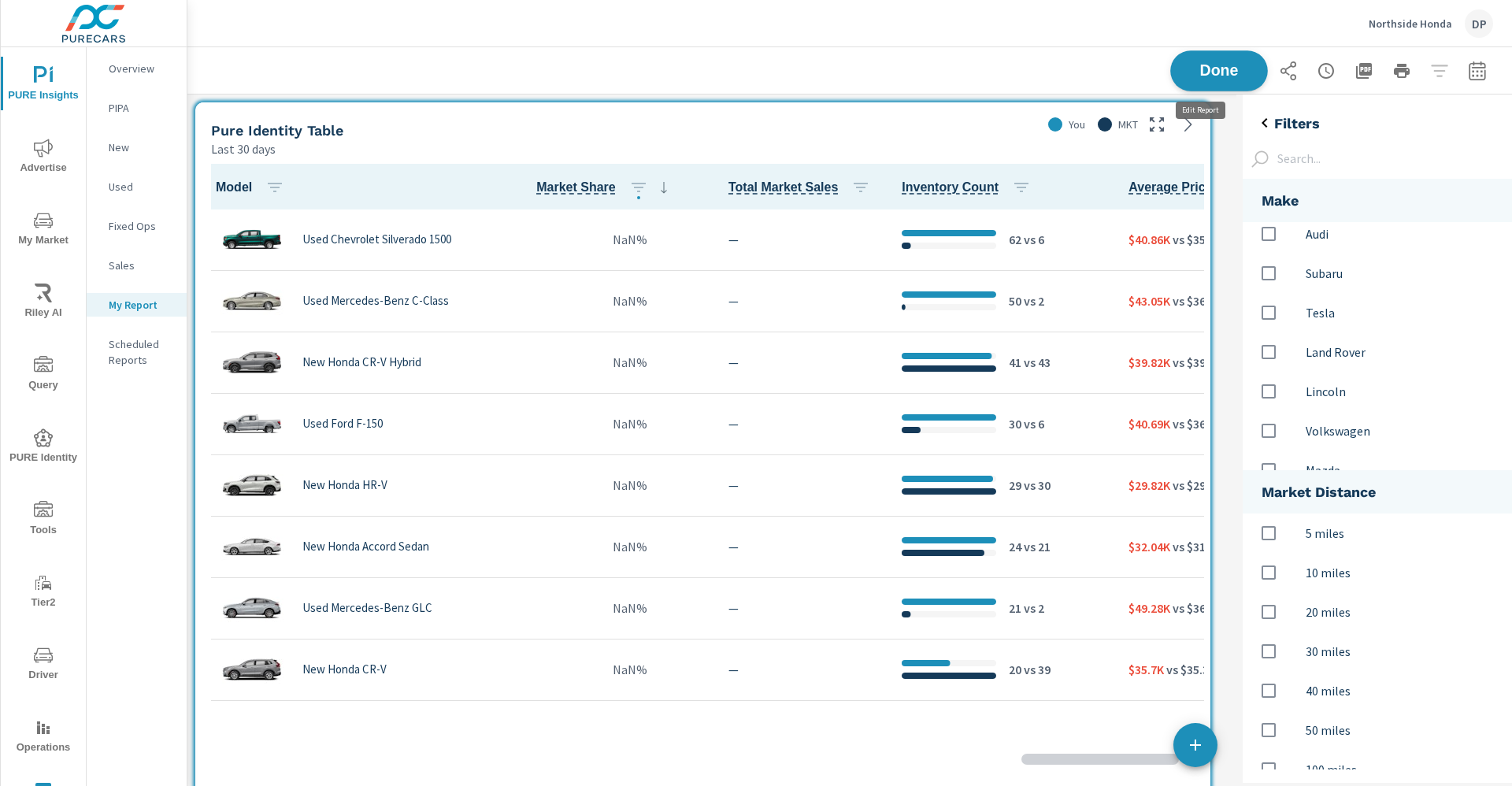 scroll, scrollTop: 1, scrollLeft: 0, axis: vertical 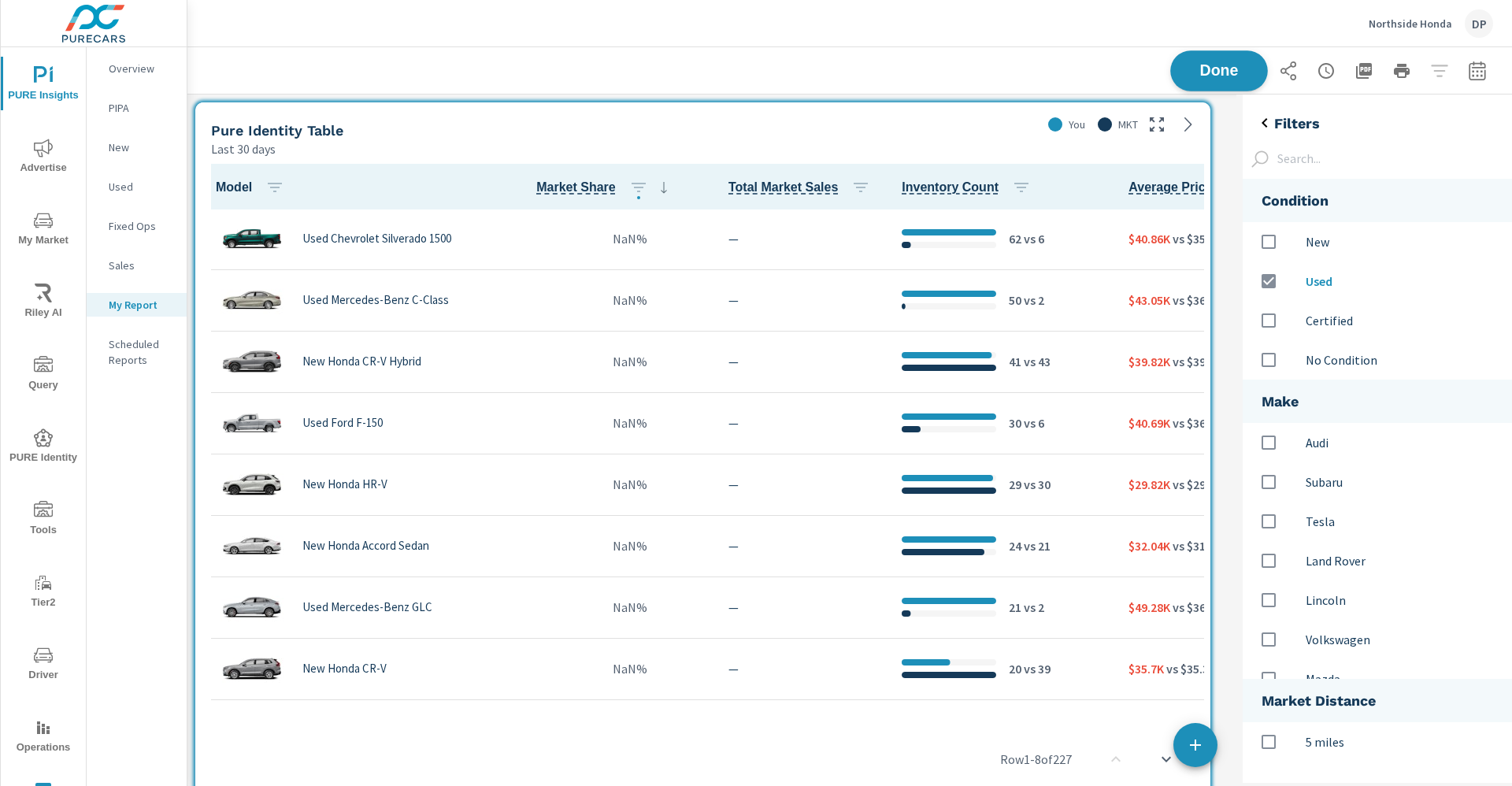 click on "Done" at bounding box center (1219, 70) 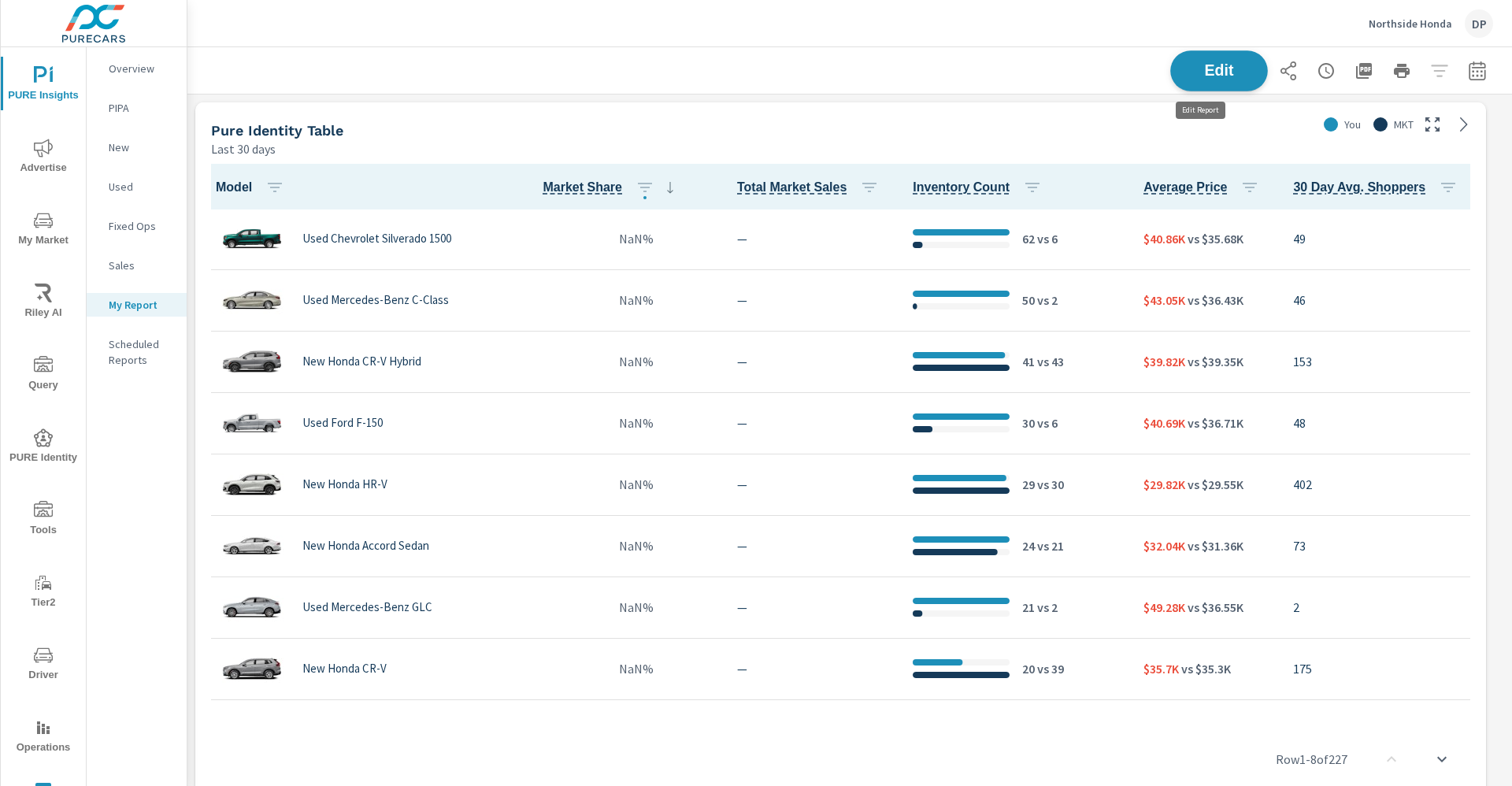 scroll, scrollTop: 8, scrollLeft: 8, axis: both 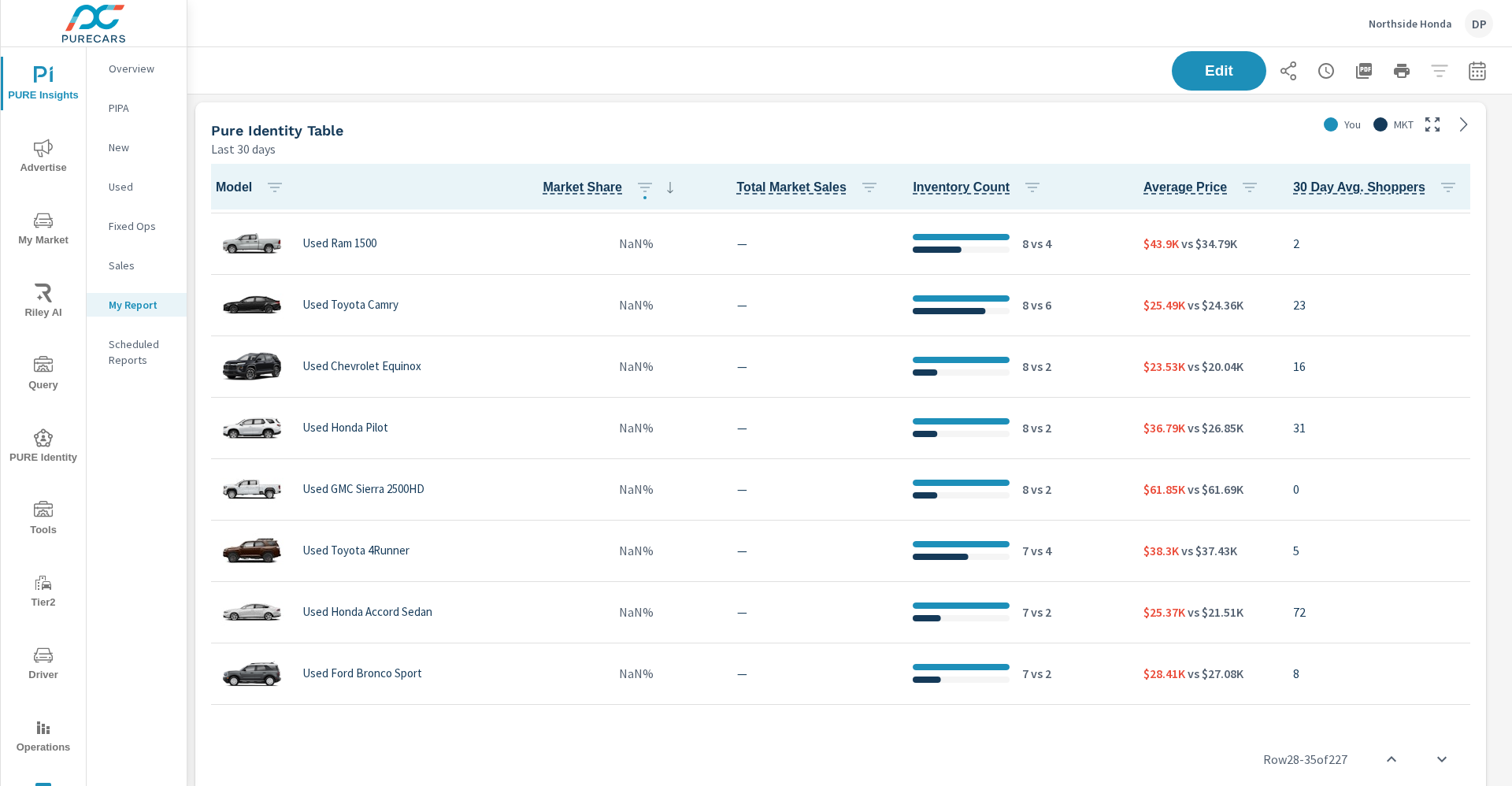 click on "Edit" at bounding box center [850, 70] 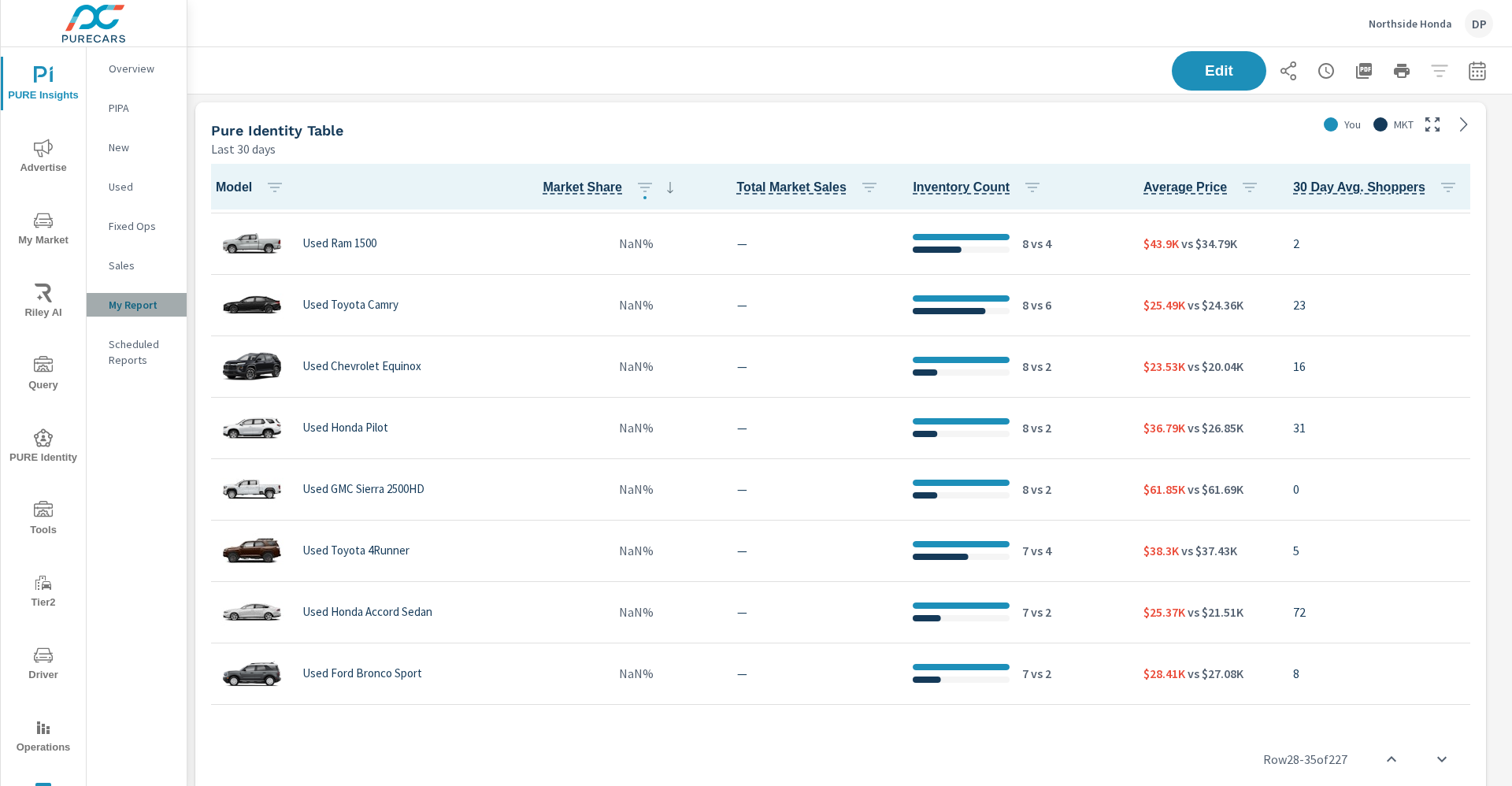 click on "My Report" at bounding box center (141, 305) 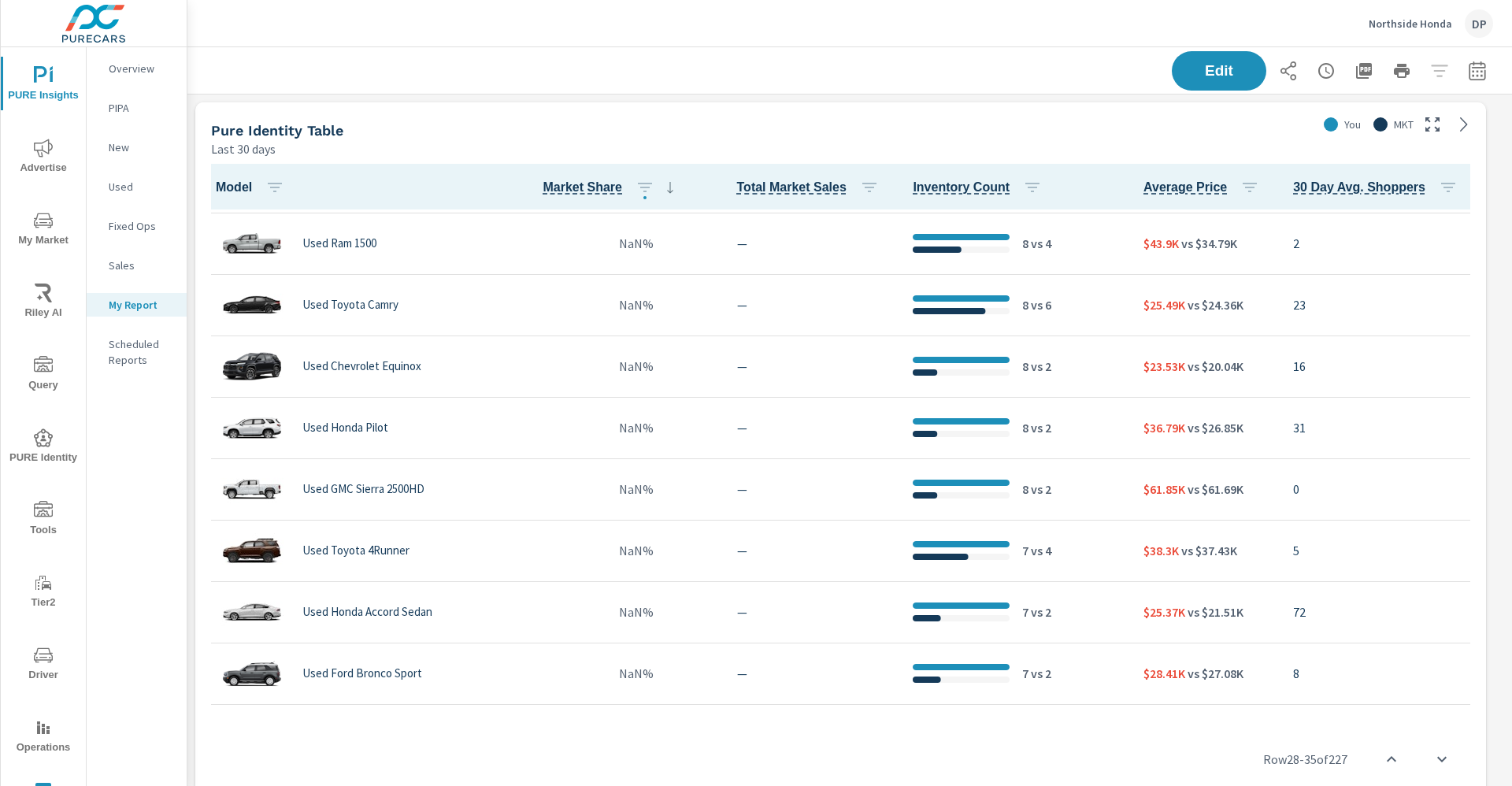 click on "Overview PIPA New Used Fixed Ops Sales My Report Scheduled Reports" at bounding box center [136, 221] 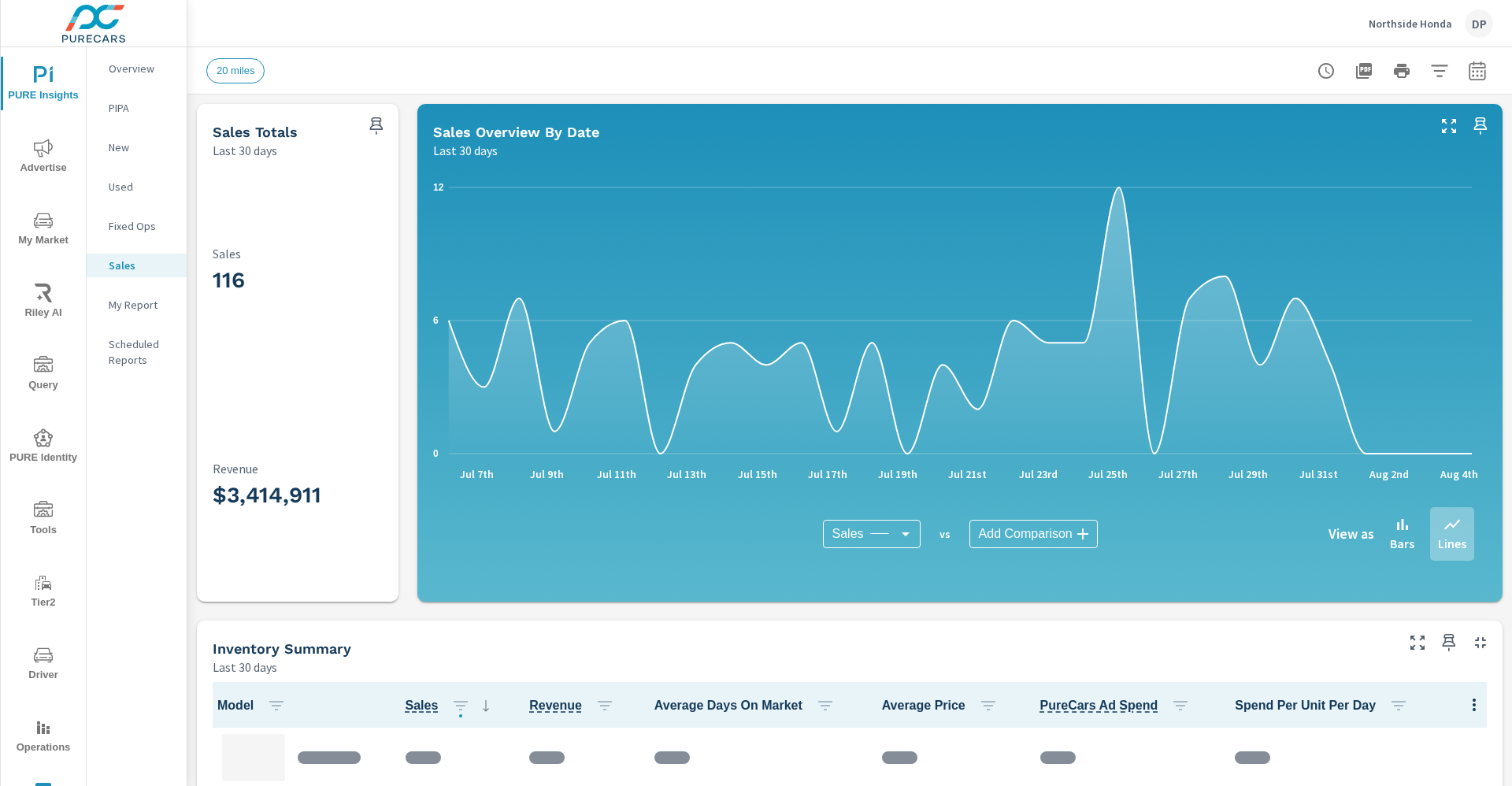 drag, startPoint x: 113, startPoint y: 299, endPoint x: 120, endPoint y: 295, distance: 8.06226 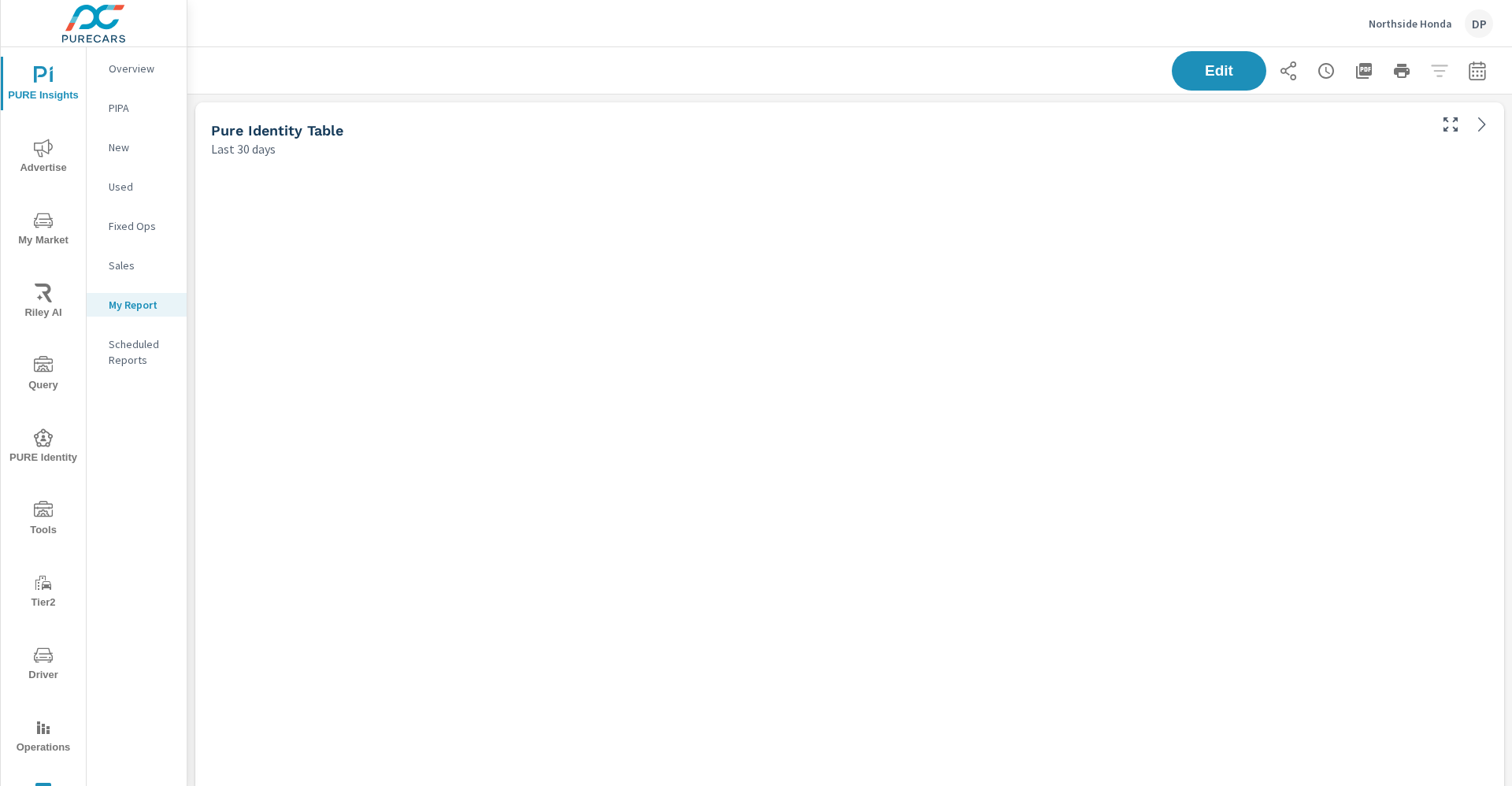 scroll, scrollTop: 8, scrollLeft: 8, axis: both 